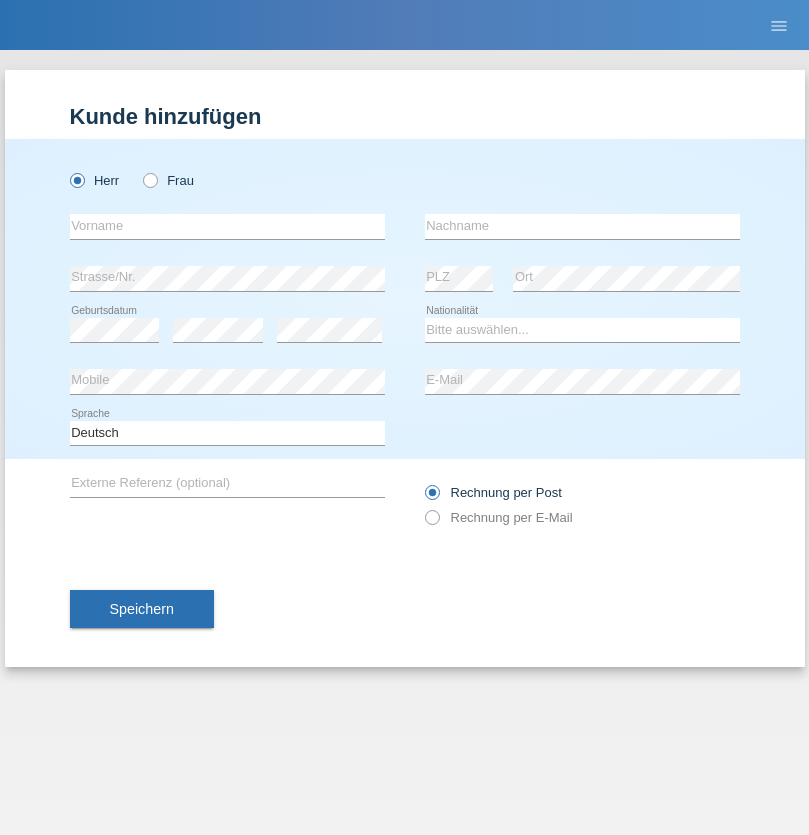 scroll, scrollTop: 0, scrollLeft: 0, axis: both 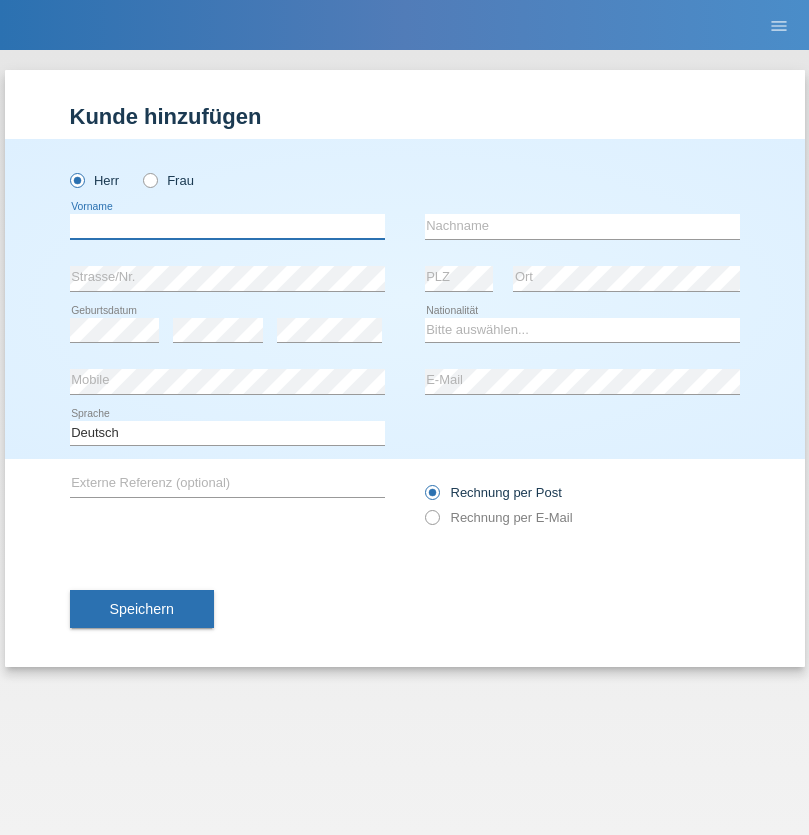 click at bounding box center [227, 226] 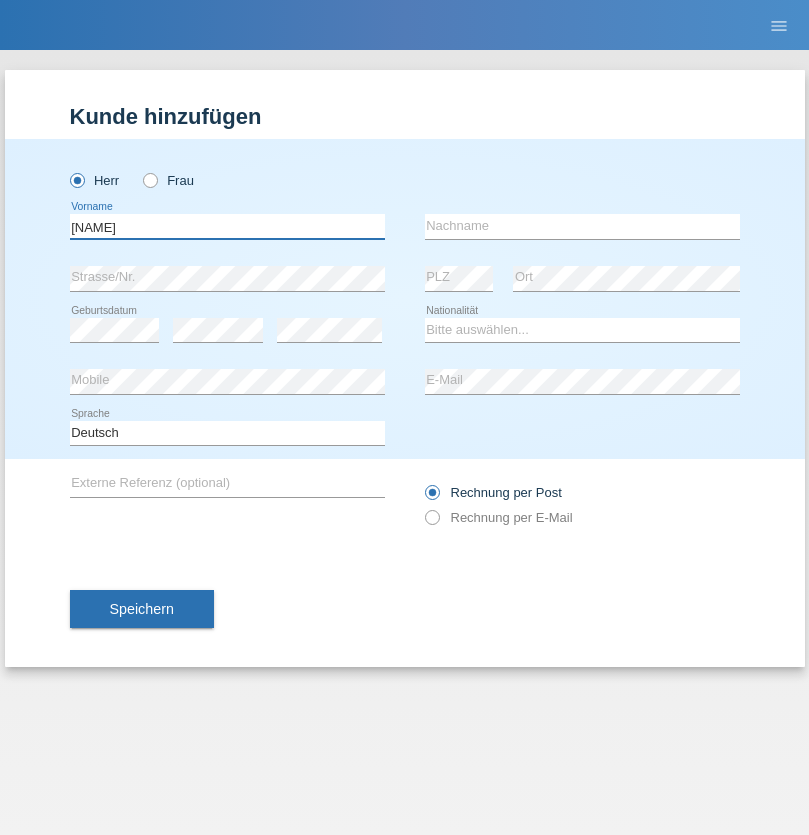 type on "Hugo" 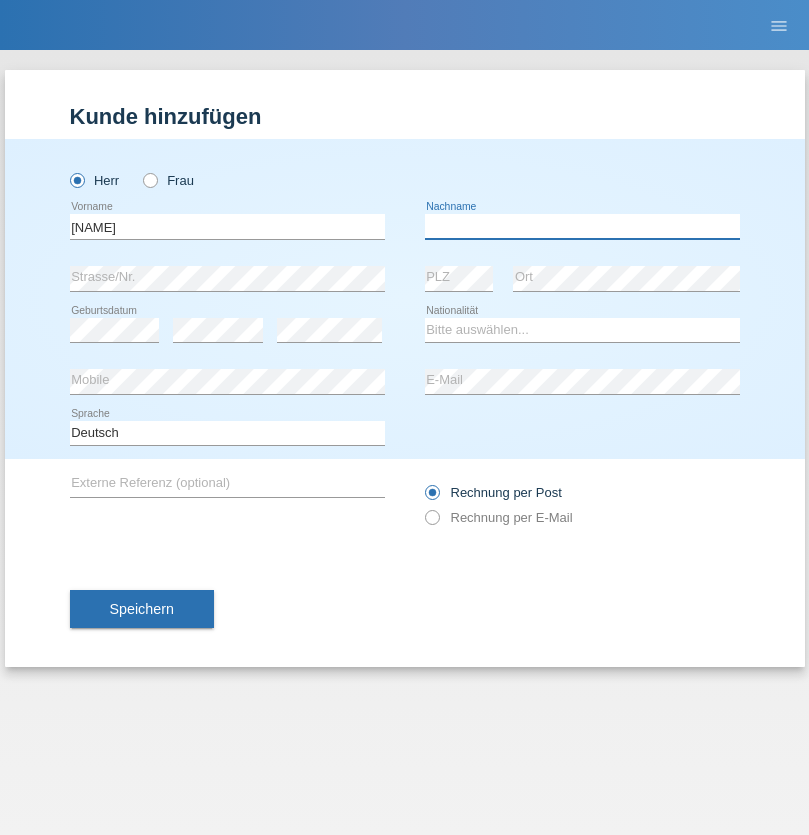 click at bounding box center (582, 226) 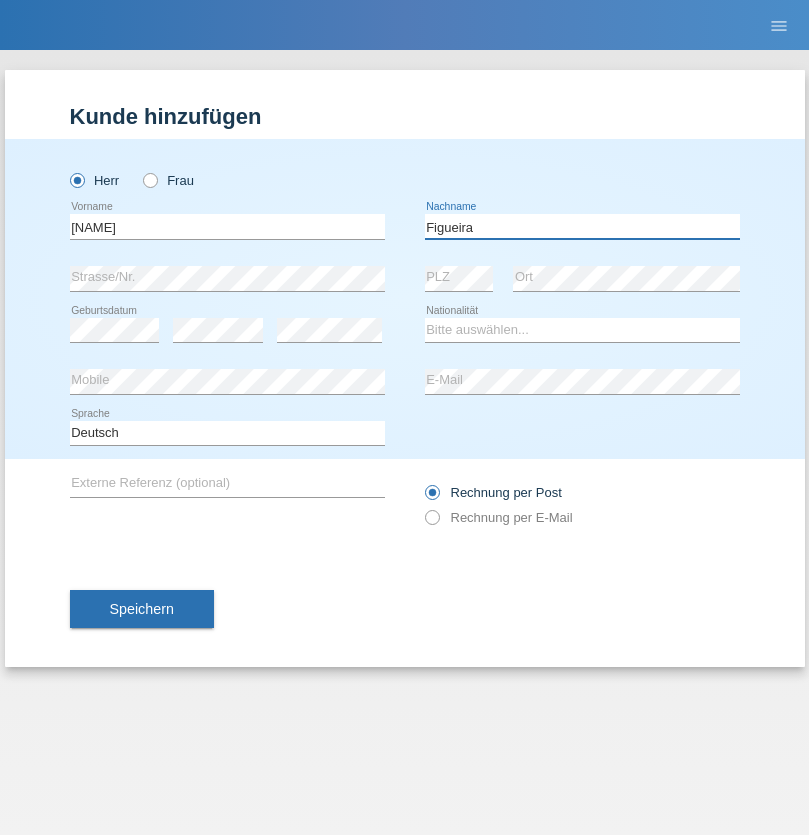 type on "Figueira" 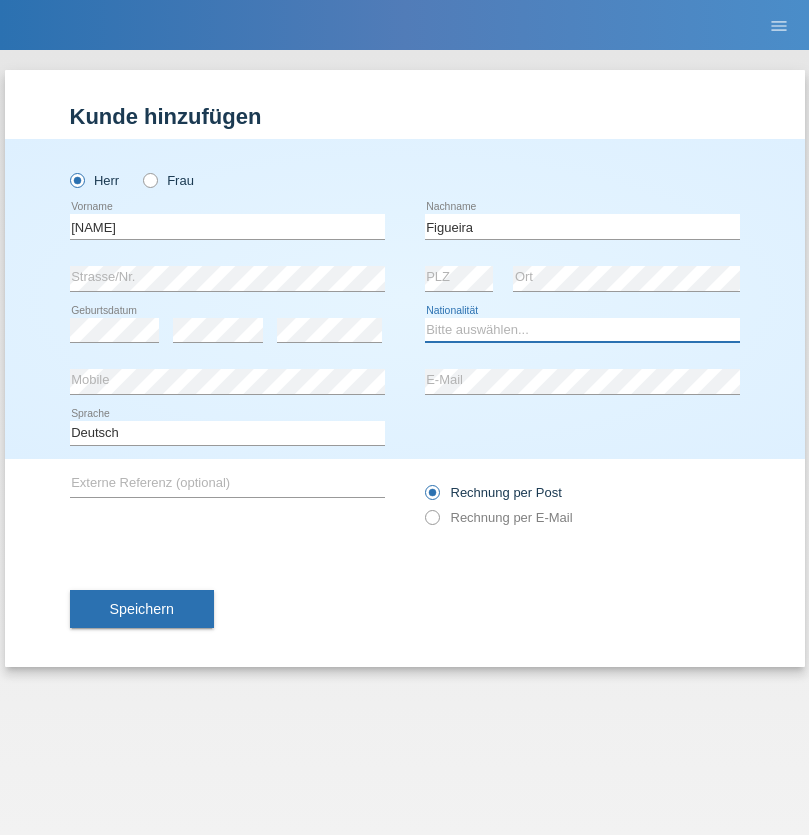 select on "PT" 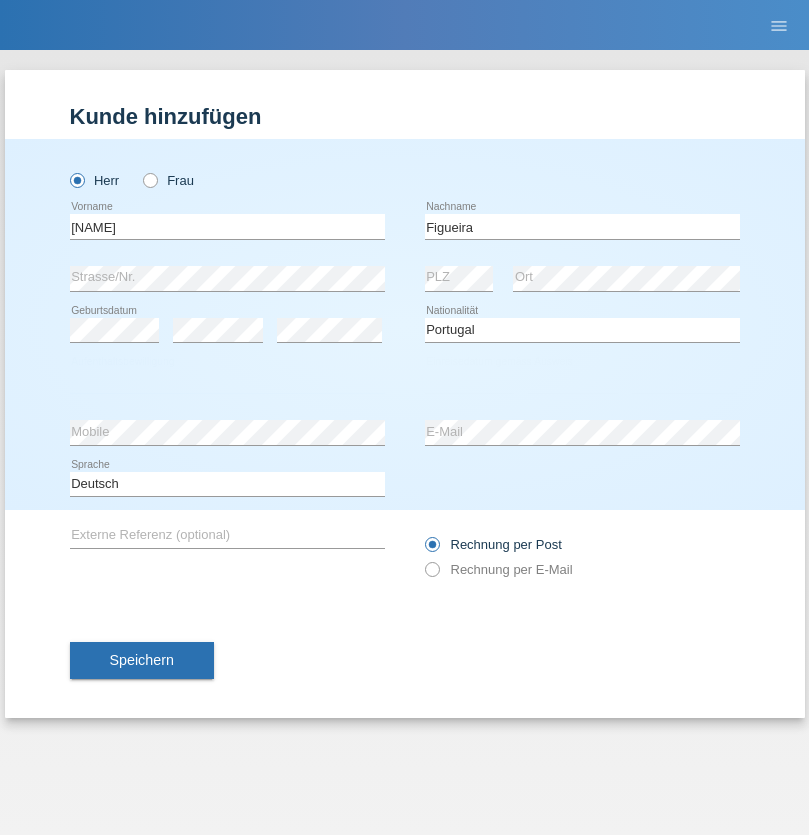 select on "C" 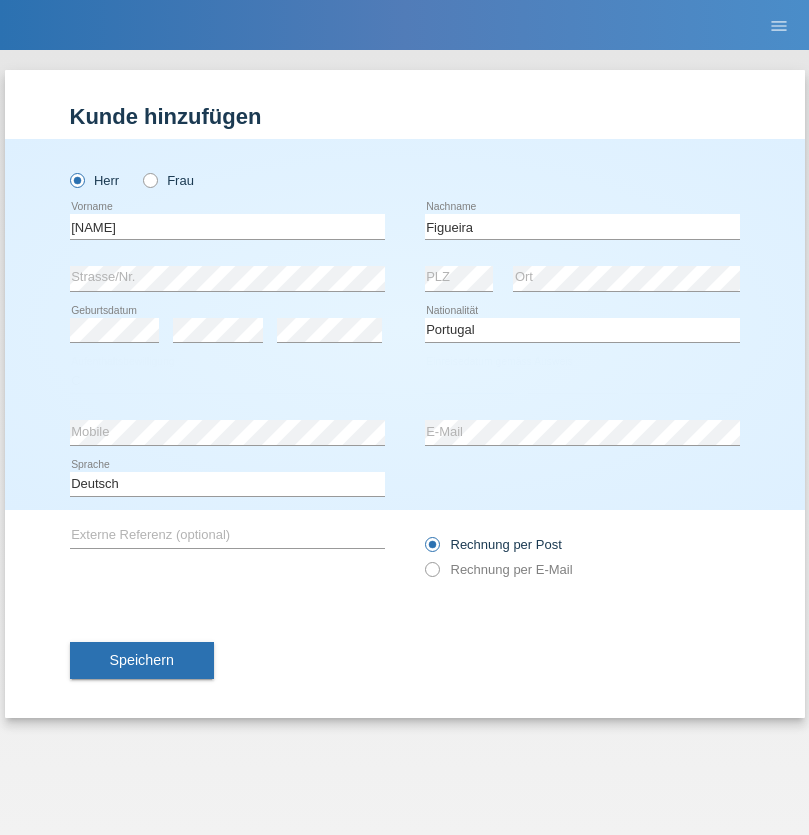 select on "04" 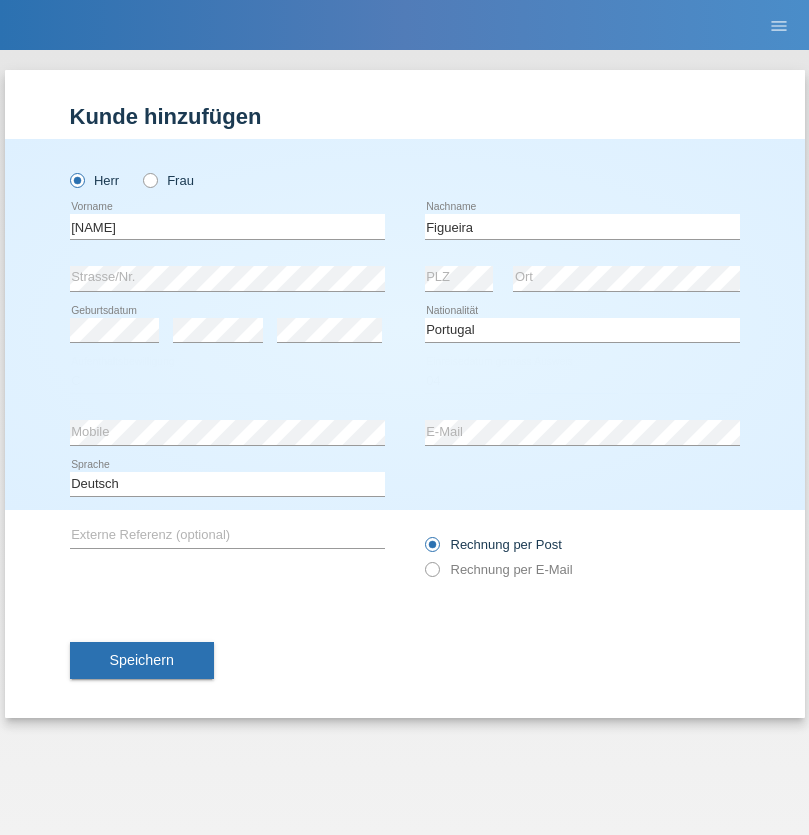 select on "02" 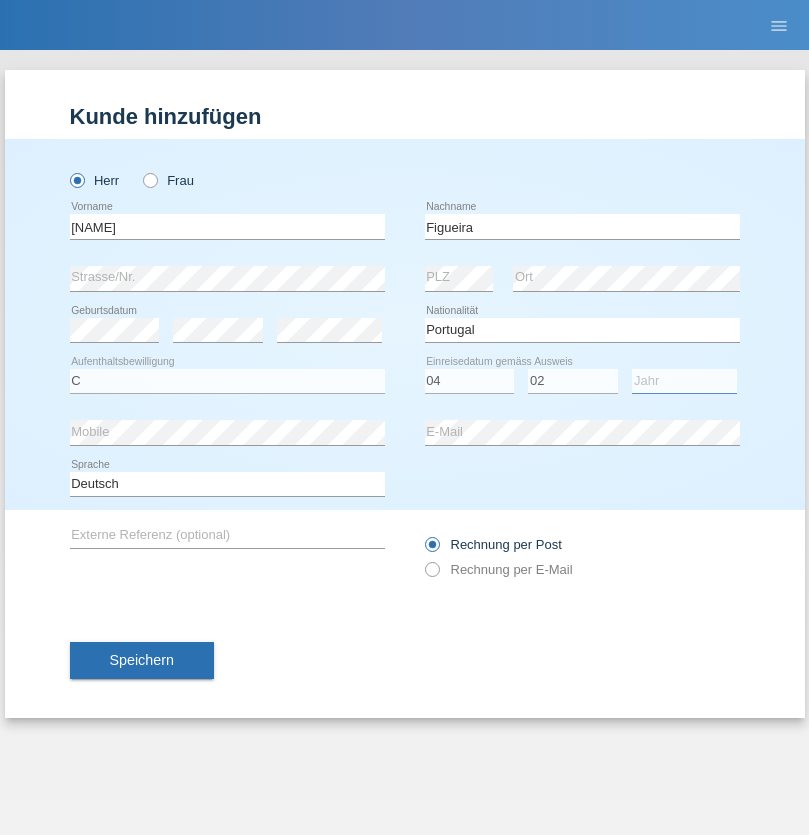 select on "2012" 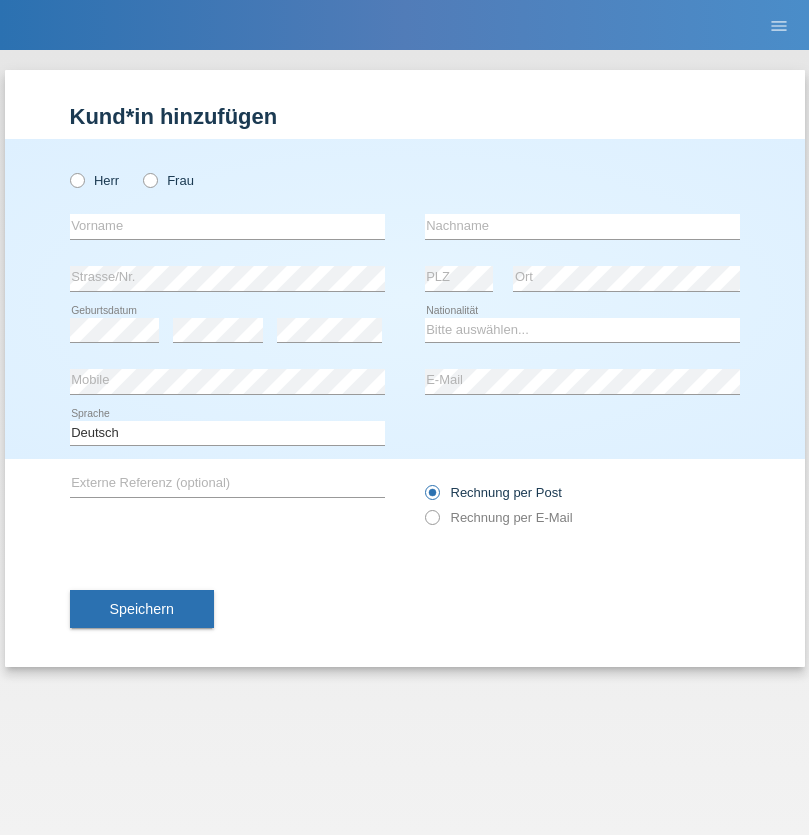 scroll, scrollTop: 0, scrollLeft: 0, axis: both 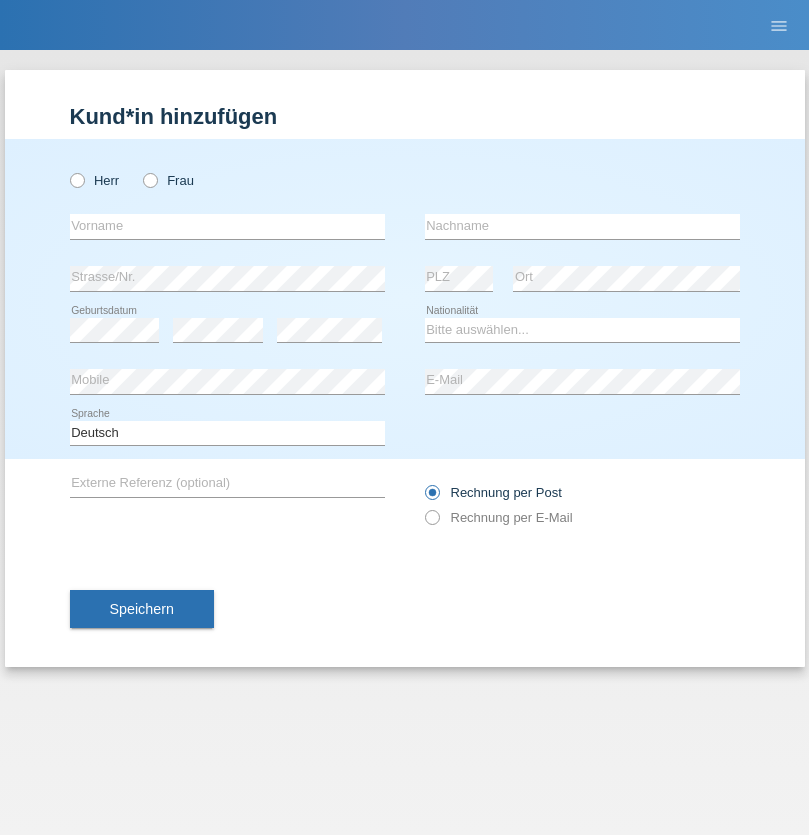 radio on "true" 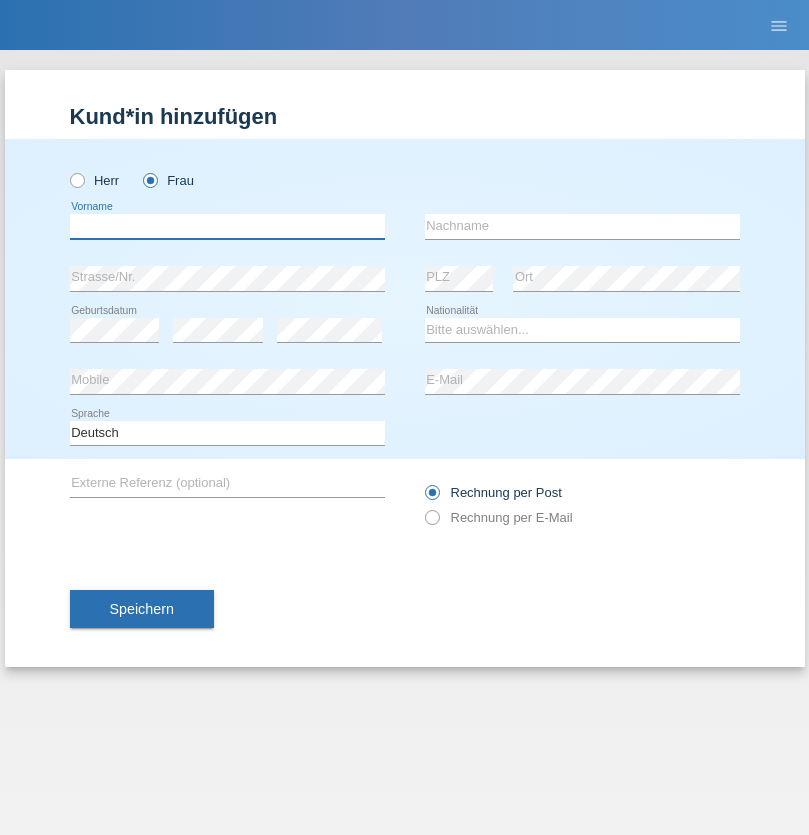 click at bounding box center [227, 226] 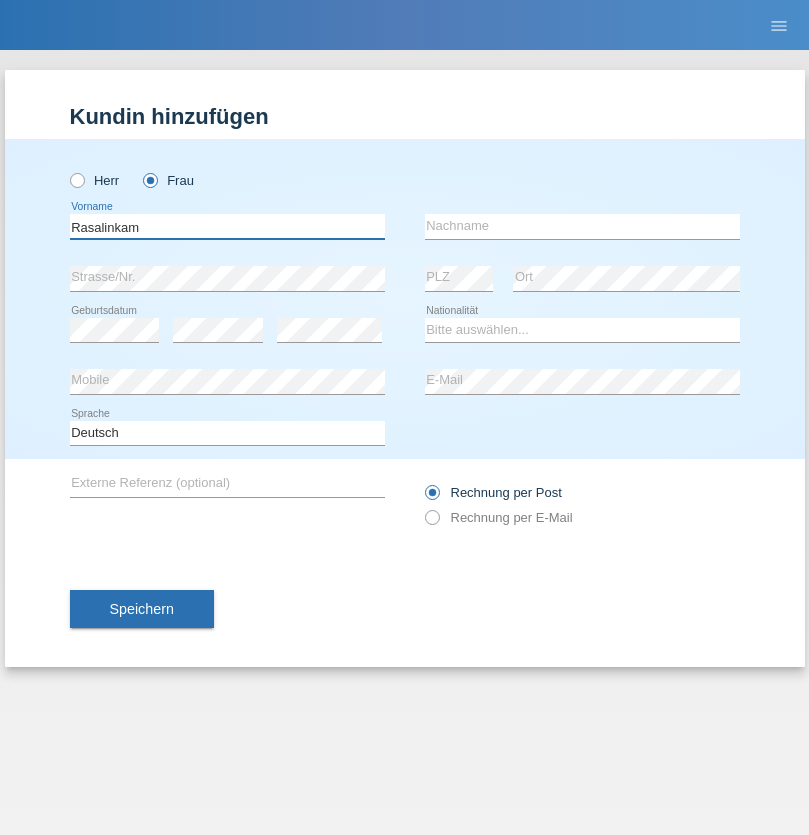type on "Rasalinkam" 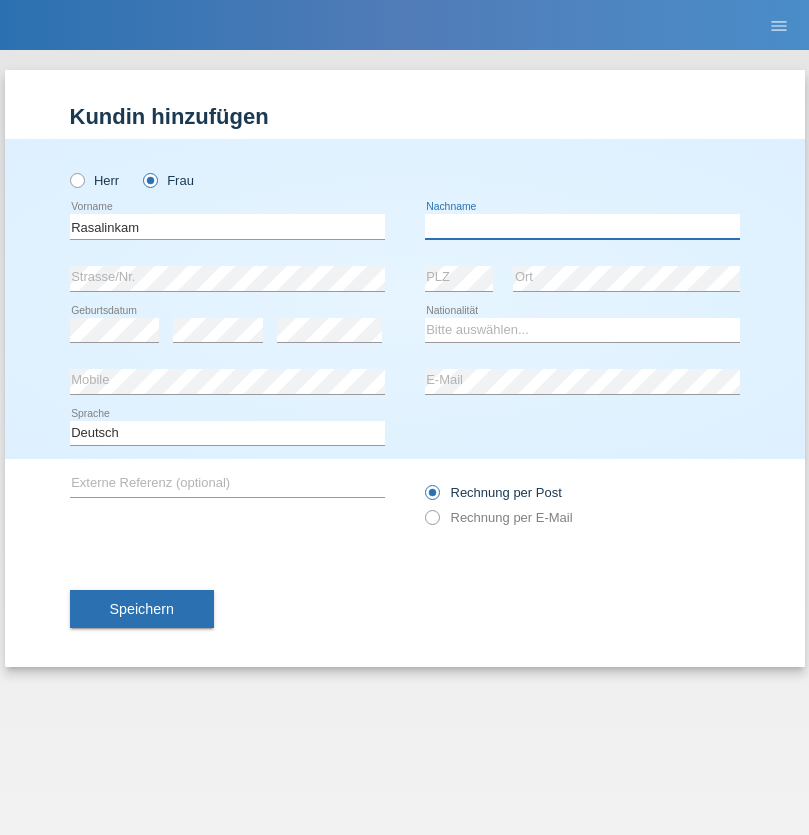 click at bounding box center (582, 226) 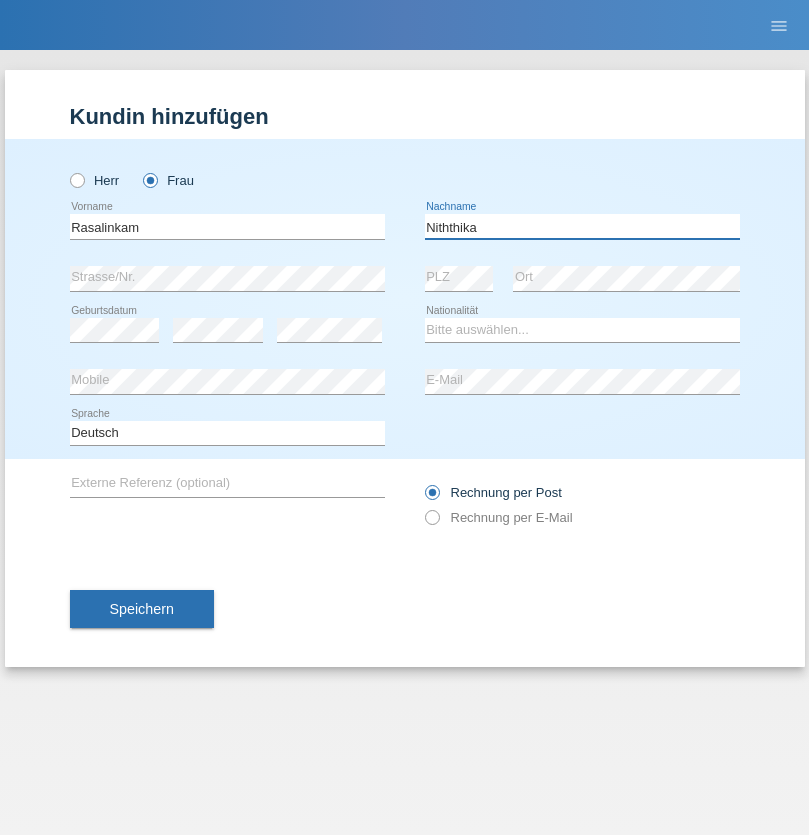 type on "Niththika" 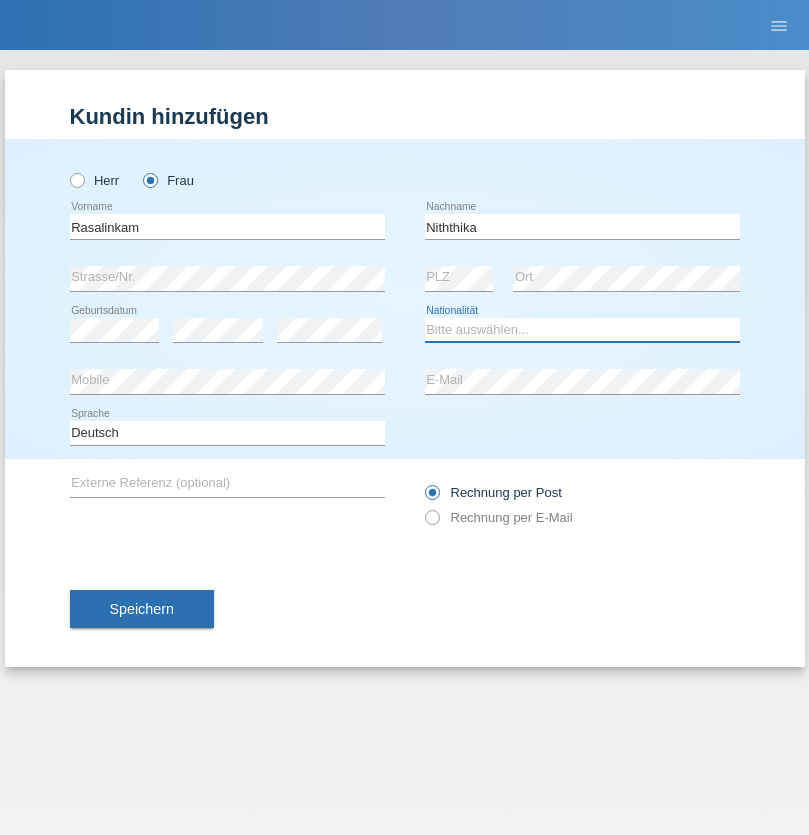 select on "LK" 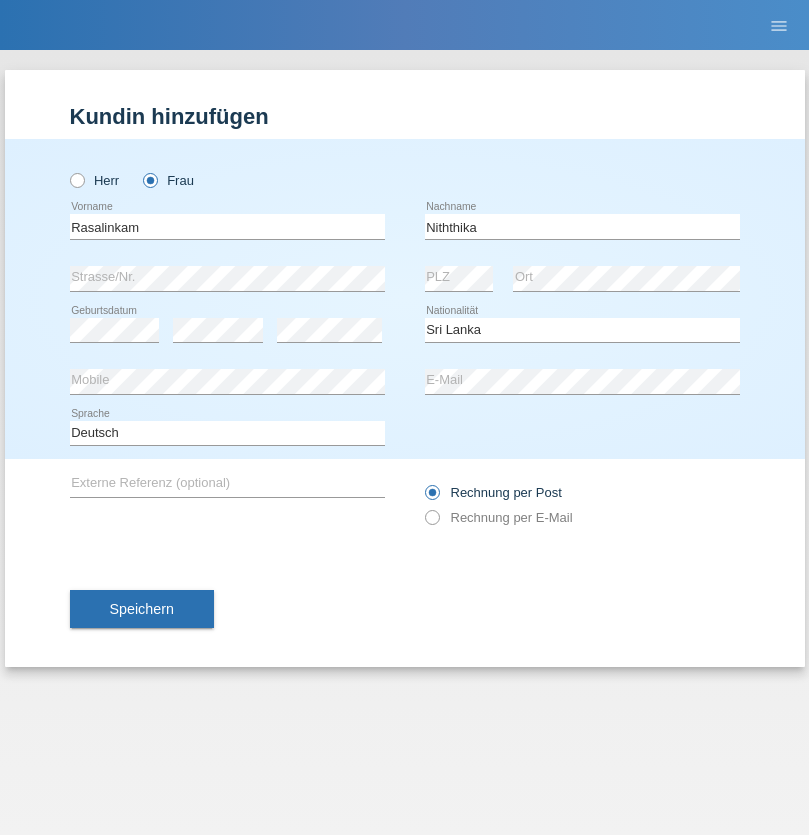 select on "C" 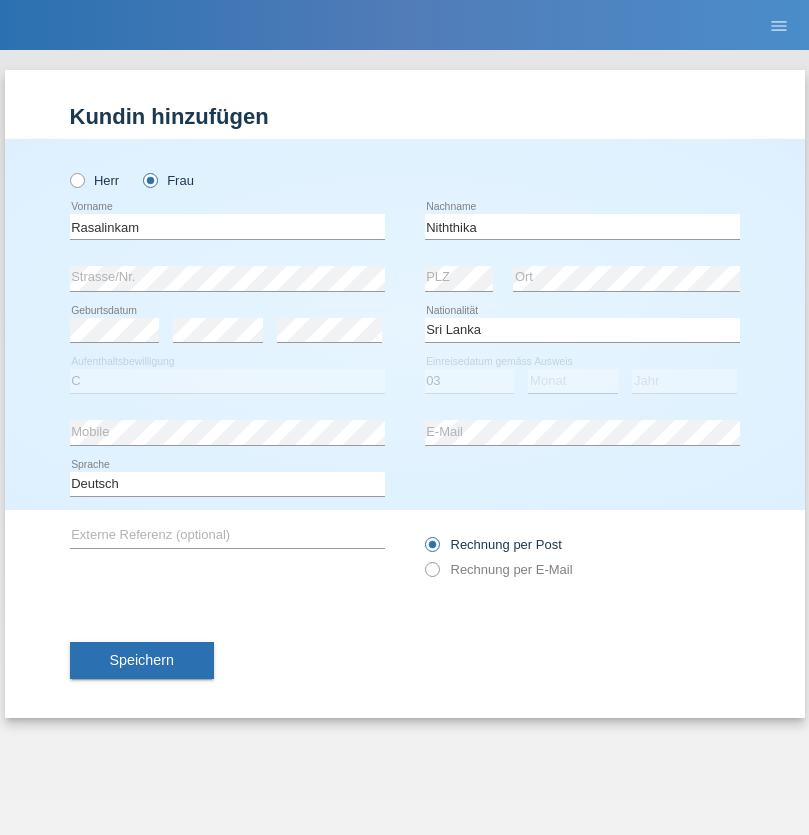 select on "08" 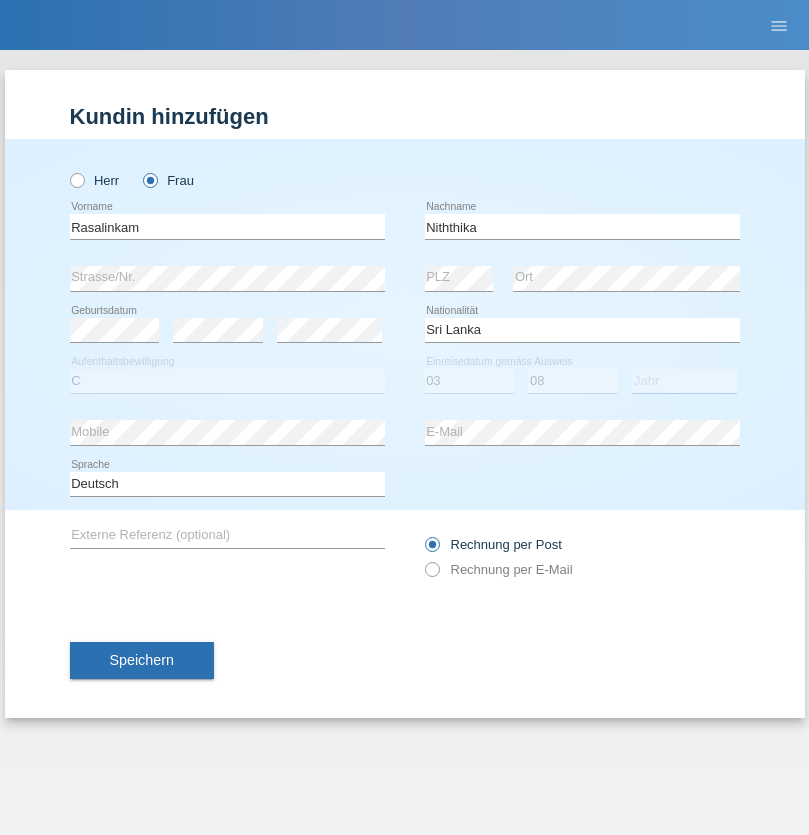 select on "2021" 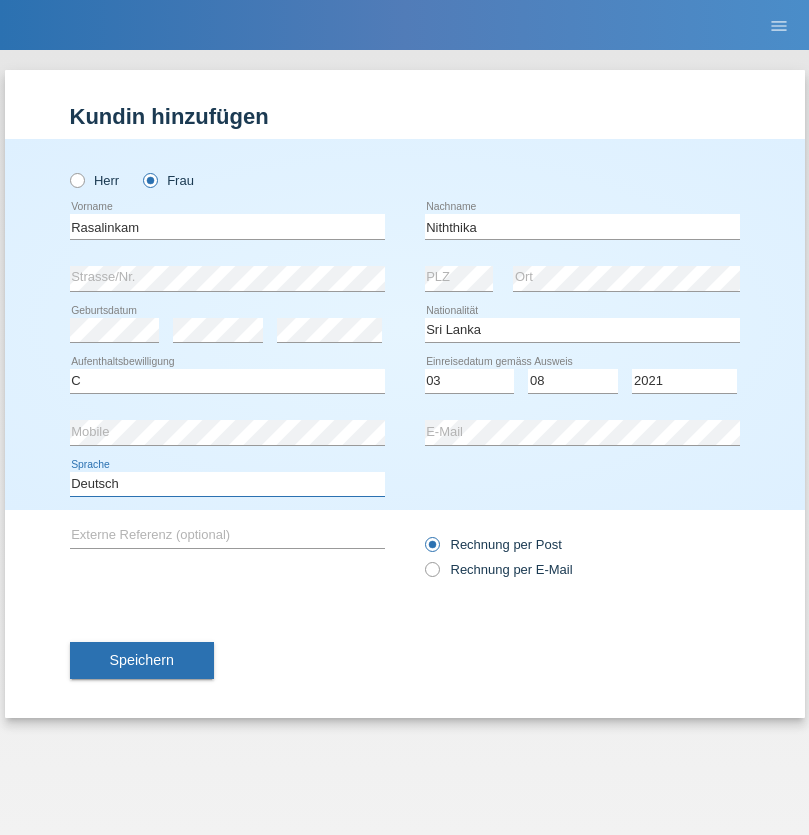 select on "en" 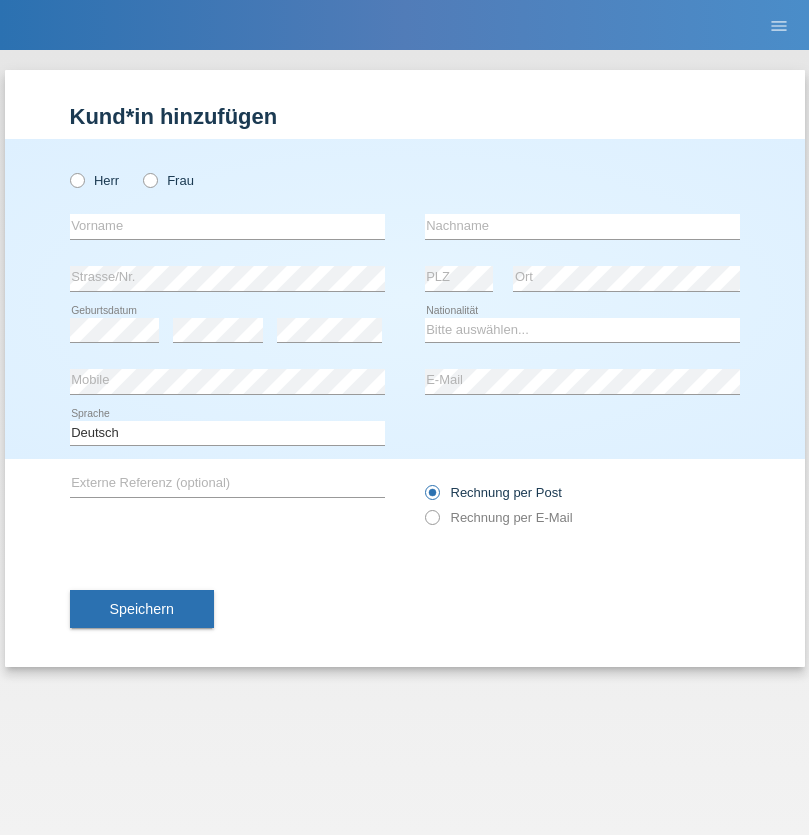 scroll, scrollTop: 0, scrollLeft: 0, axis: both 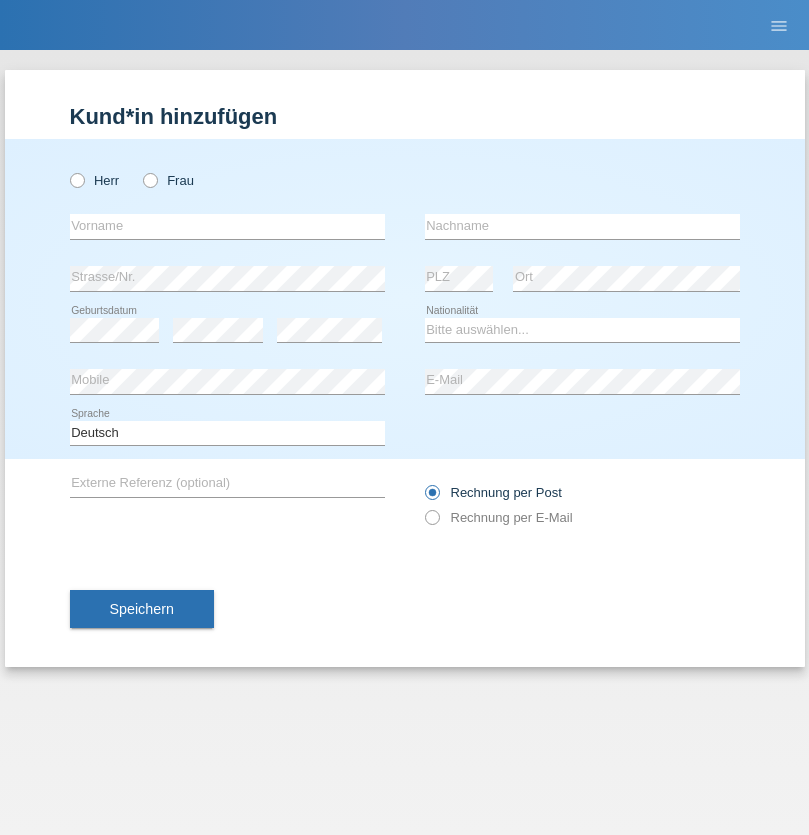 radio on "true" 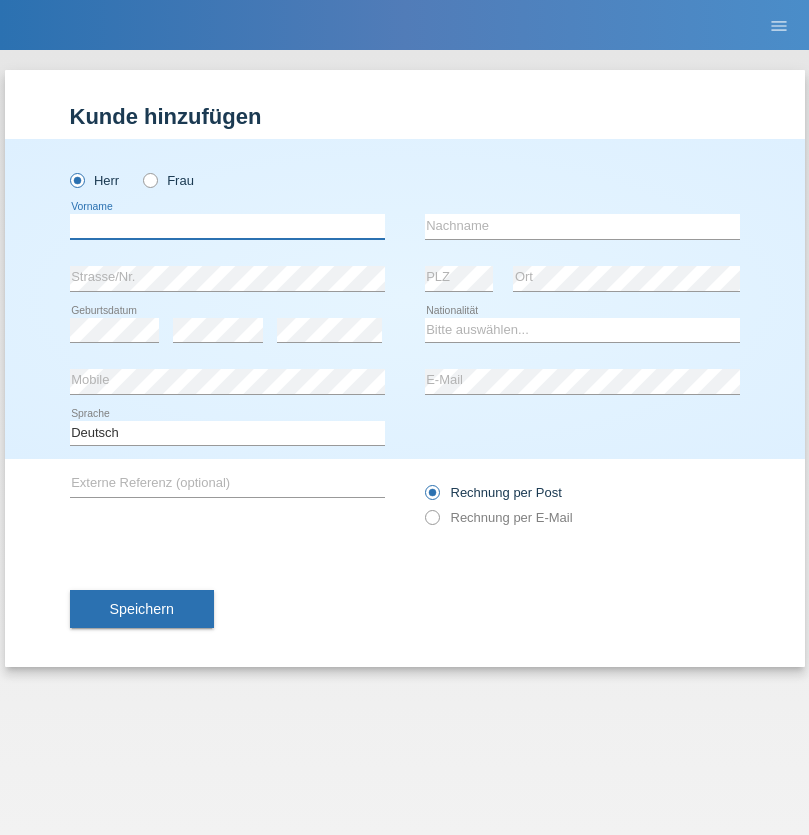 click at bounding box center (227, 226) 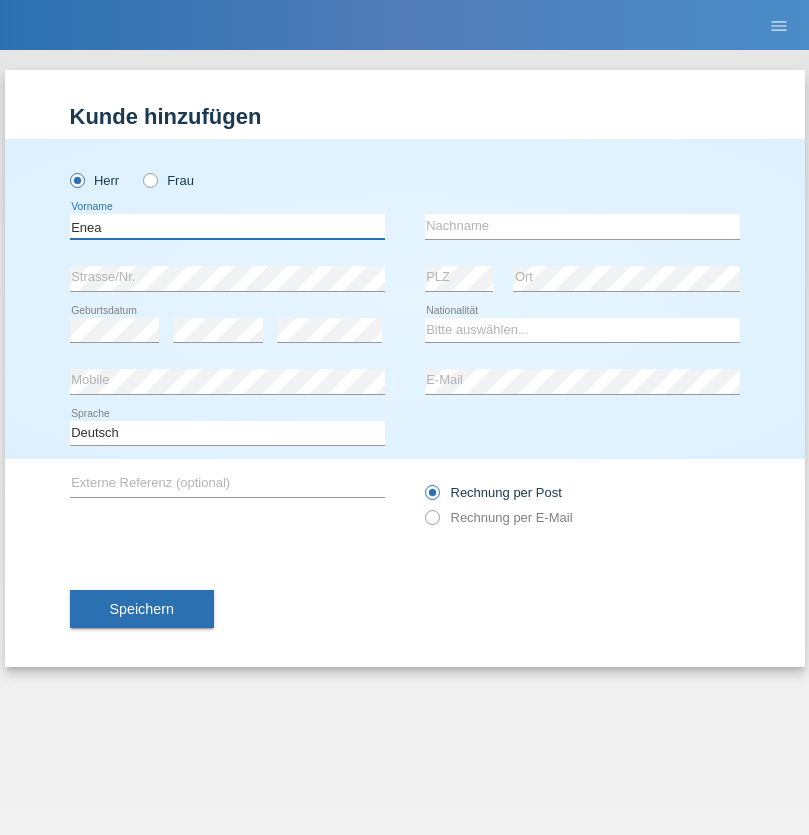 type on "Enea" 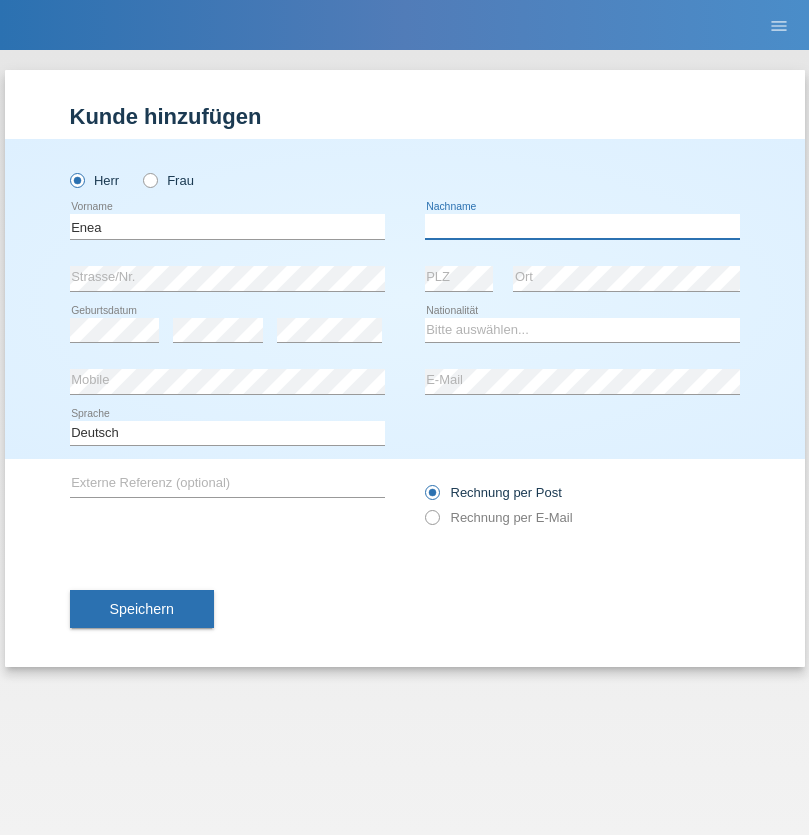 click at bounding box center [582, 226] 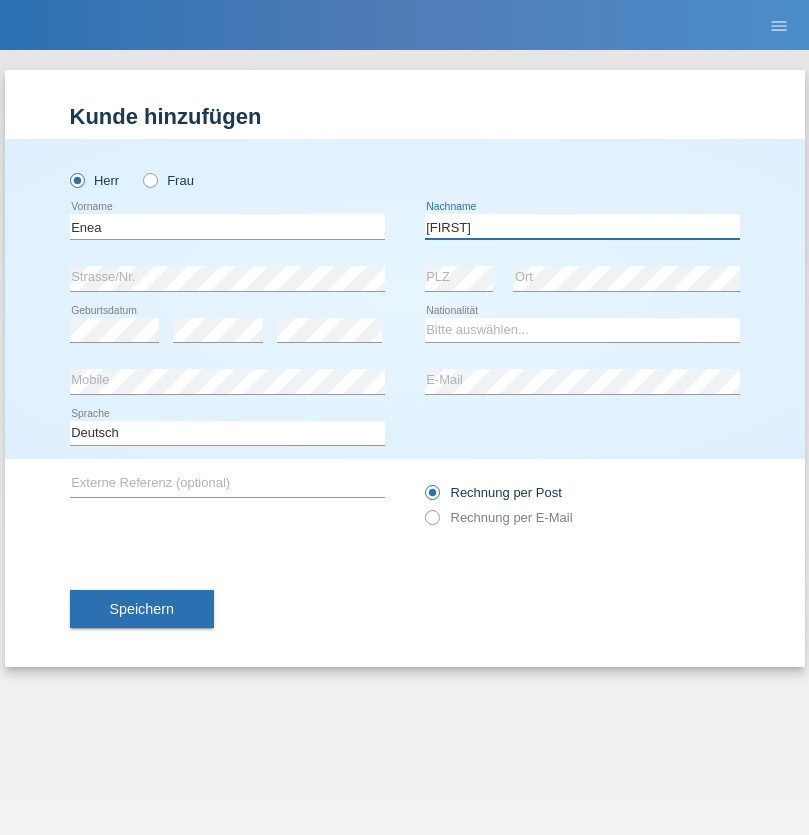 type on "Andrei" 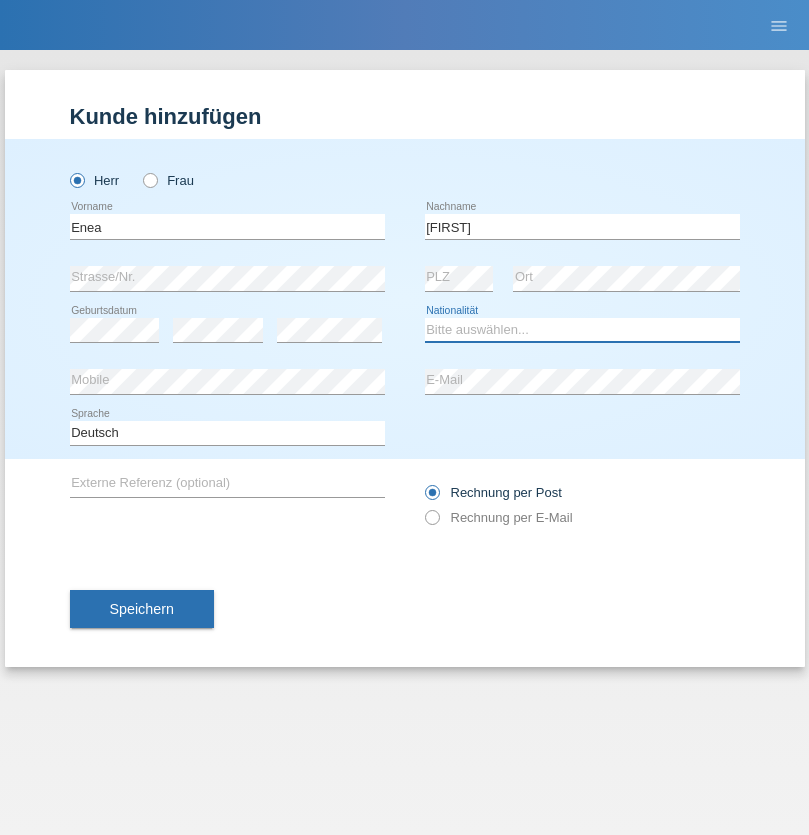 select on "OM" 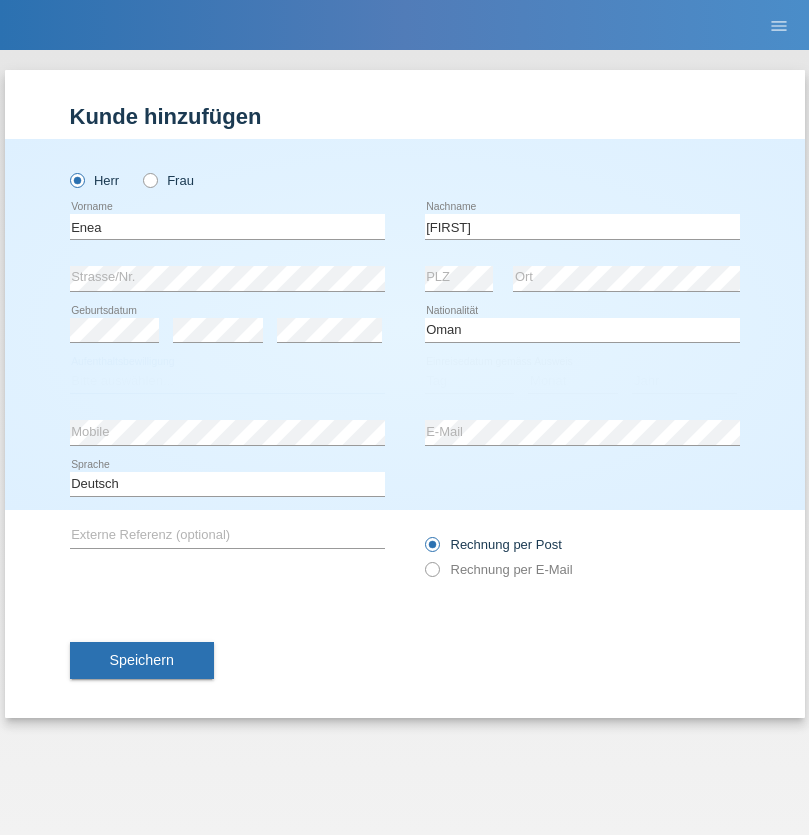 select on "C" 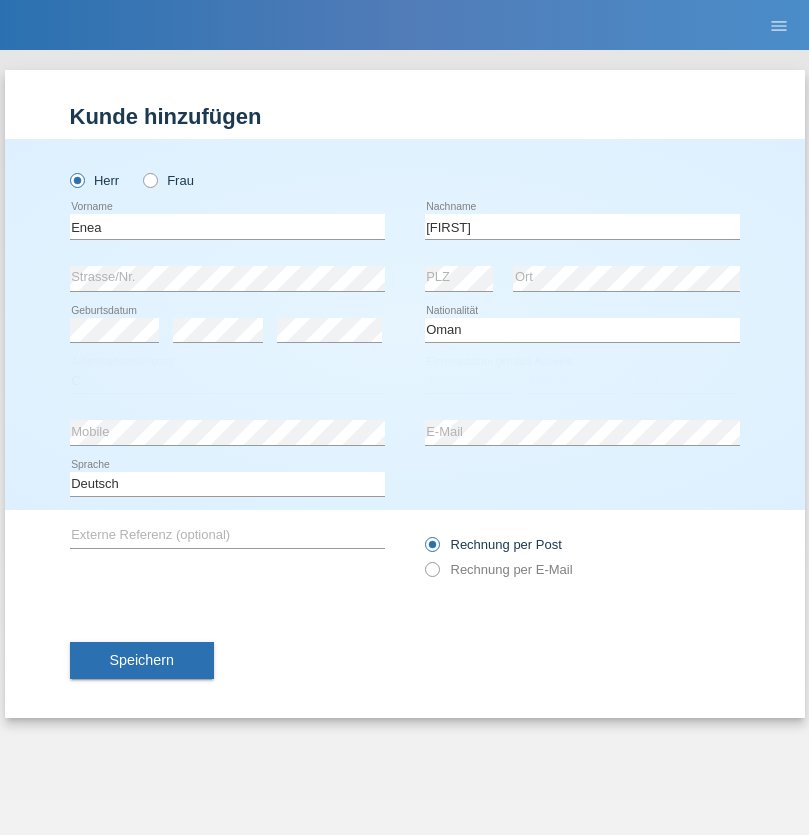 select on "17" 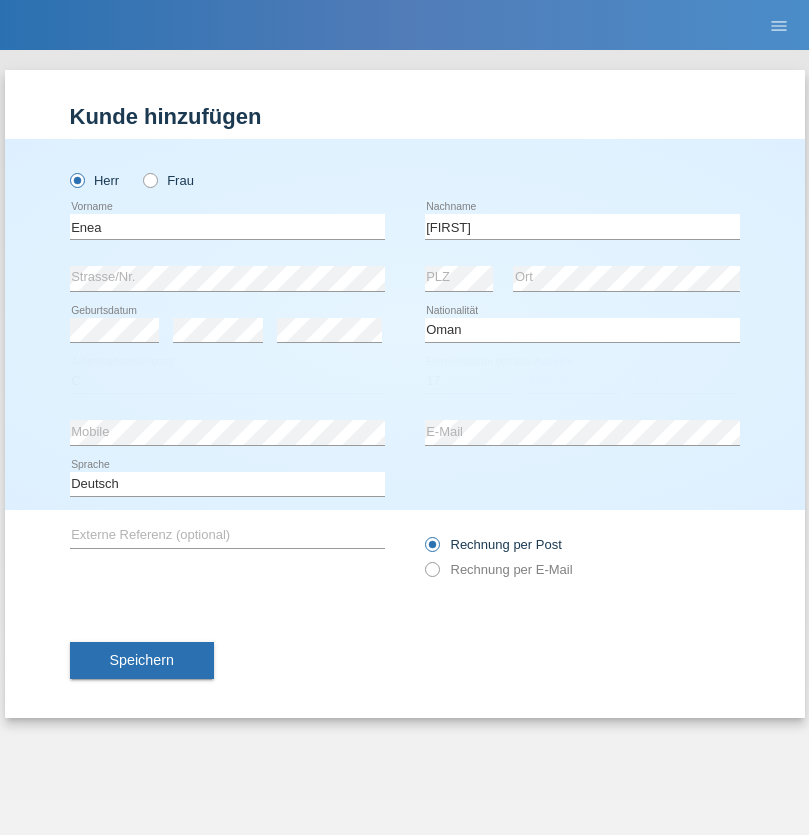 select on "06" 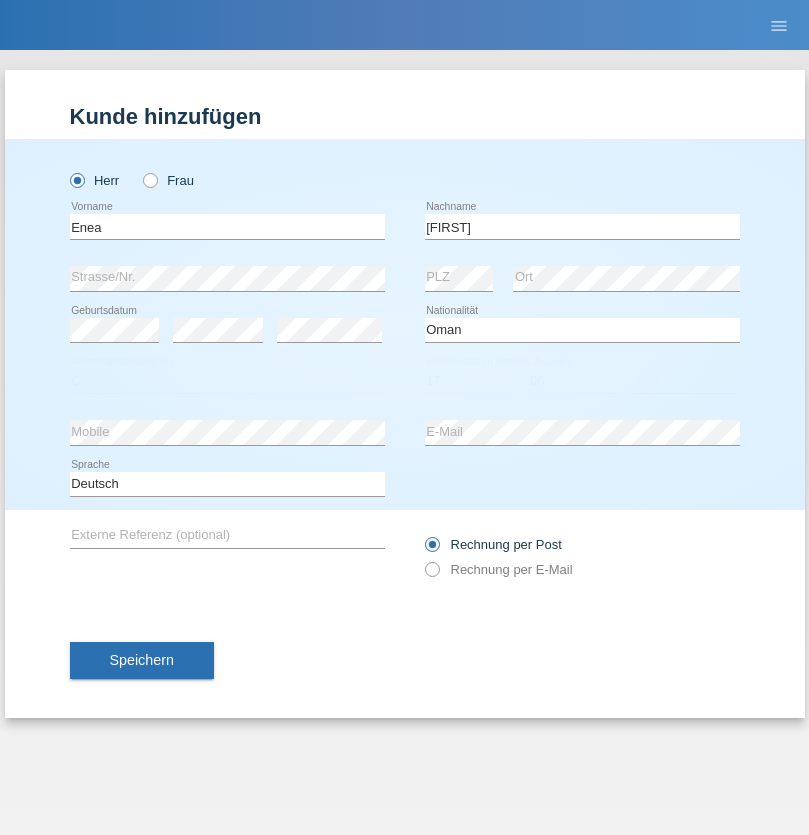 select on "2021" 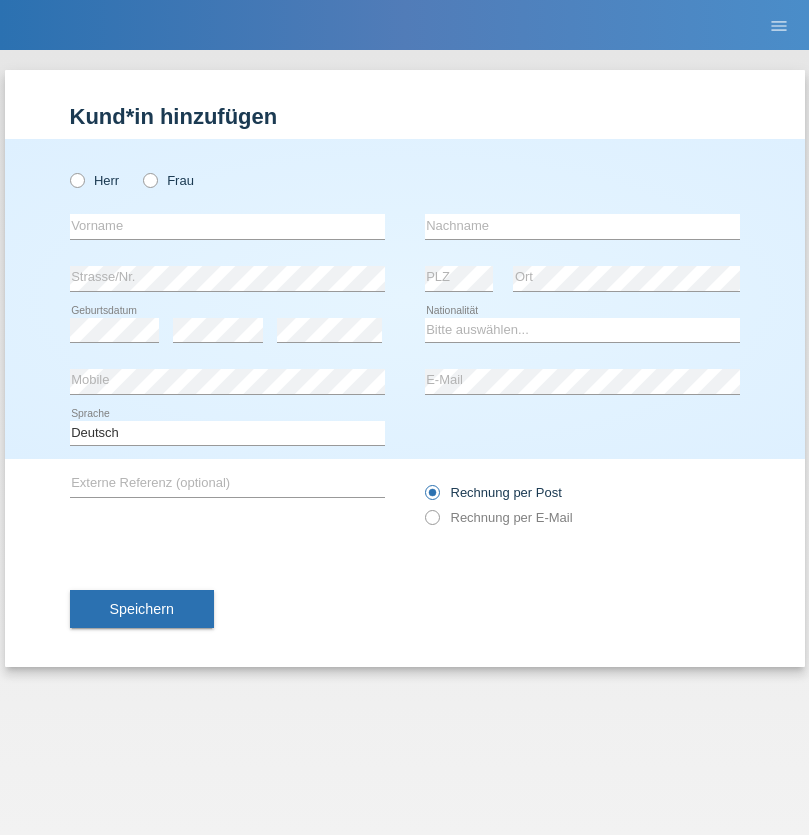scroll, scrollTop: 0, scrollLeft: 0, axis: both 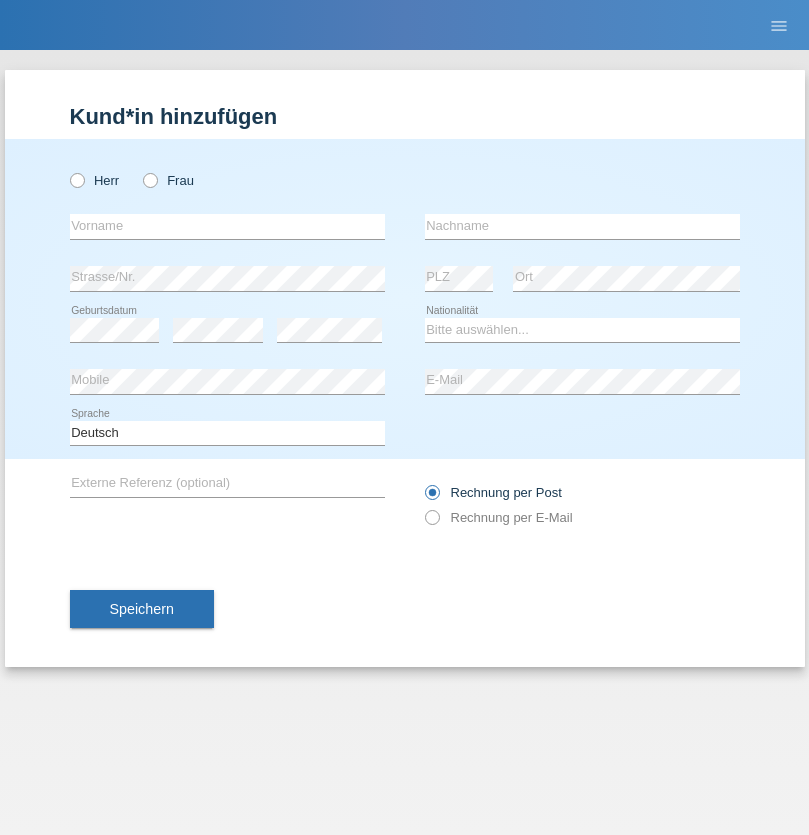 radio on "true" 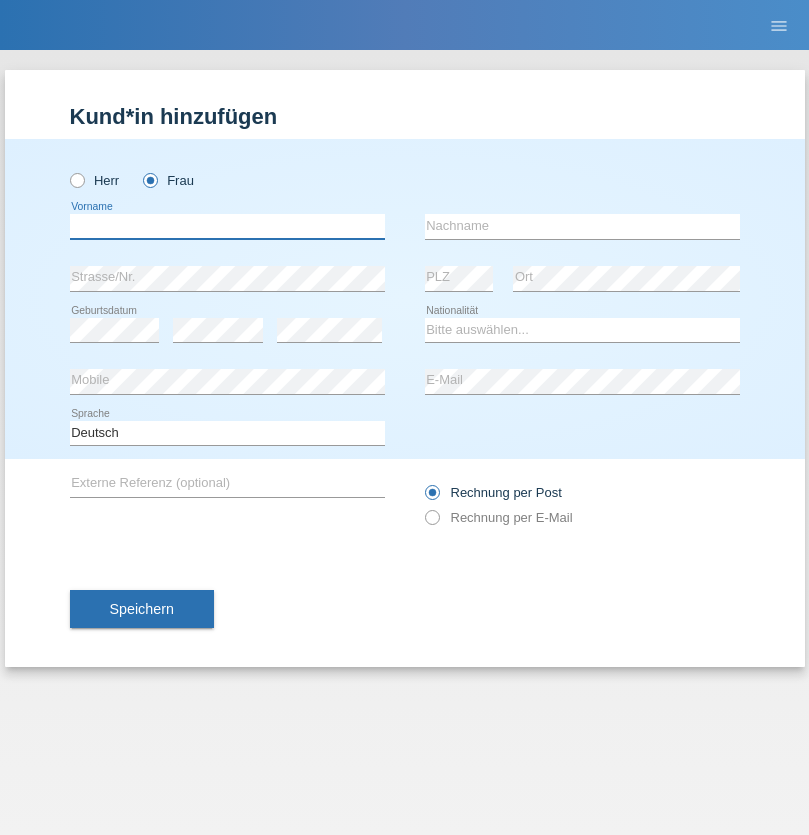 click at bounding box center [227, 226] 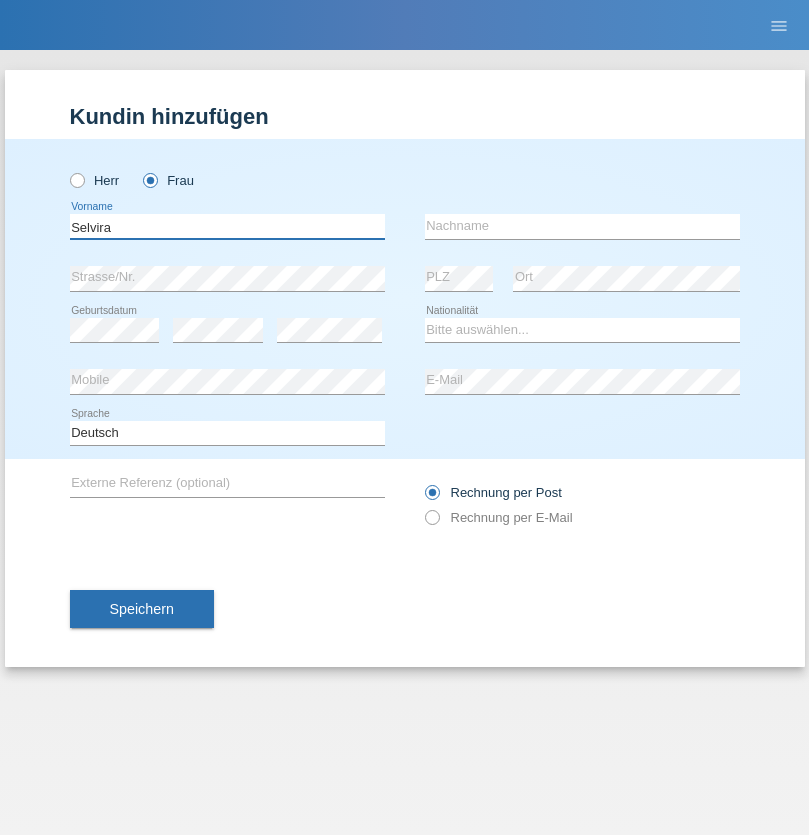type on "Selvira" 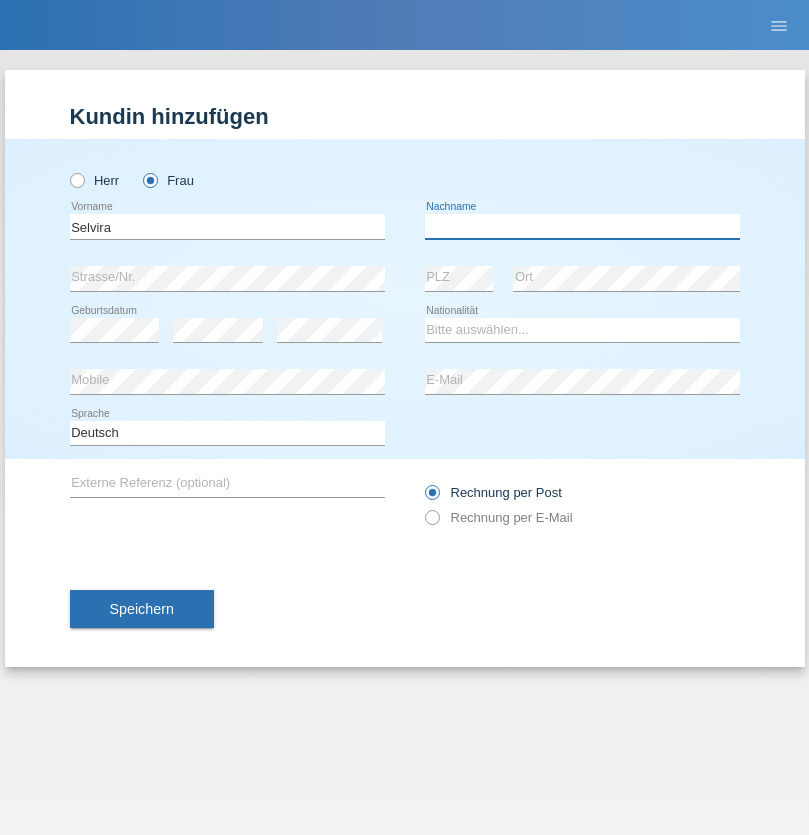 click at bounding box center [582, 226] 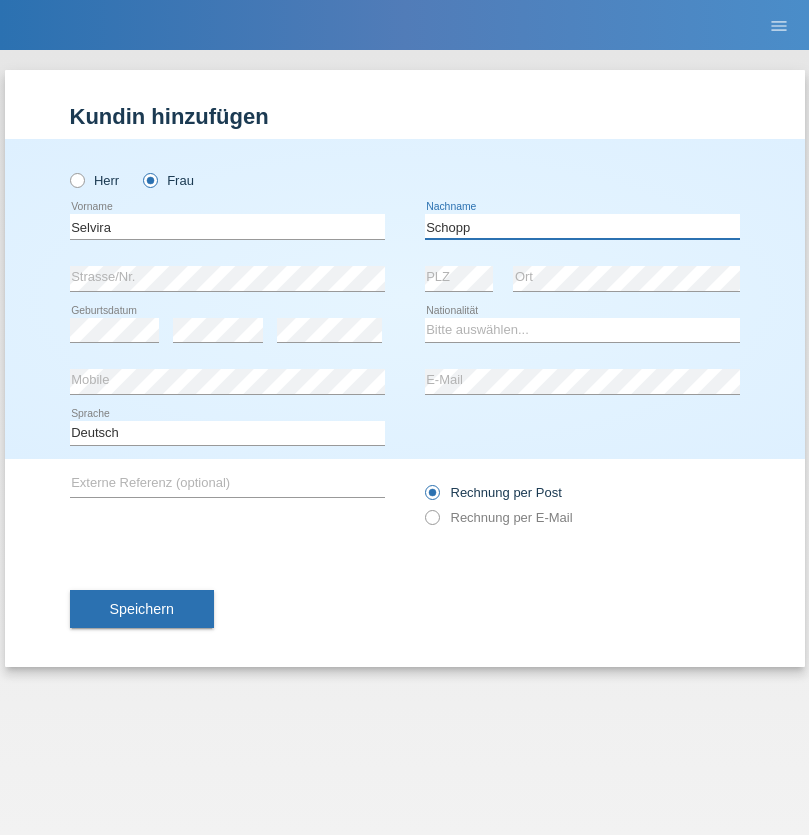 type on "Schopp" 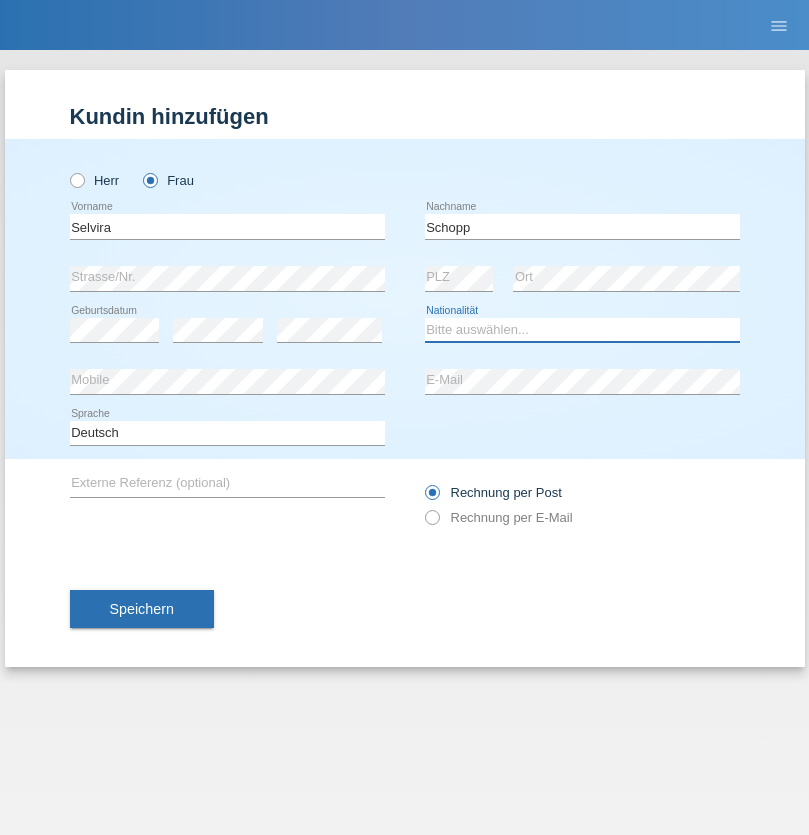 select on "CH" 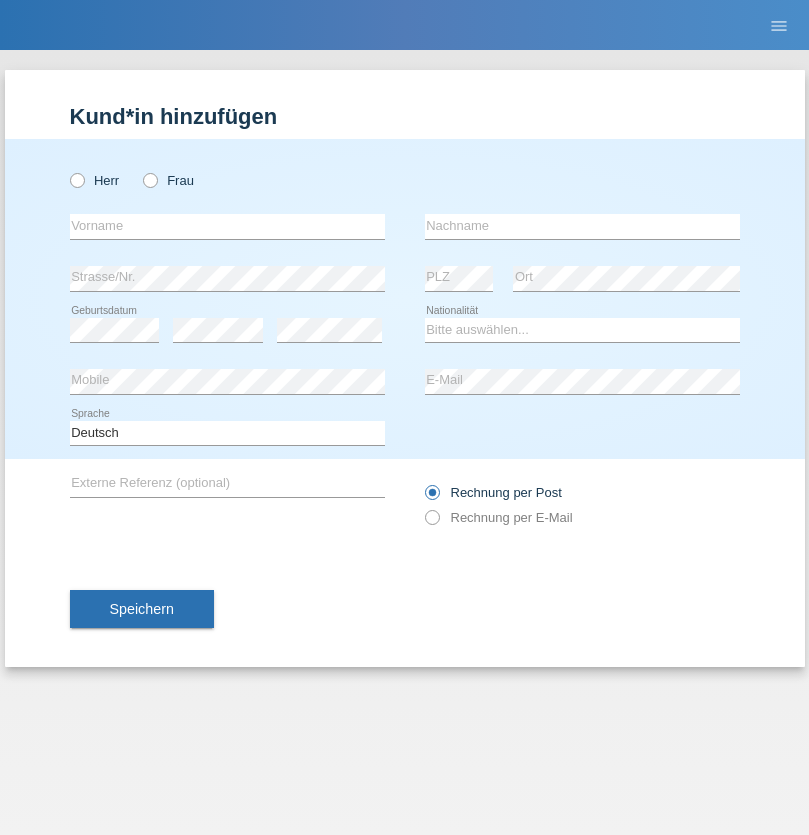 scroll, scrollTop: 0, scrollLeft: 0, axis: both 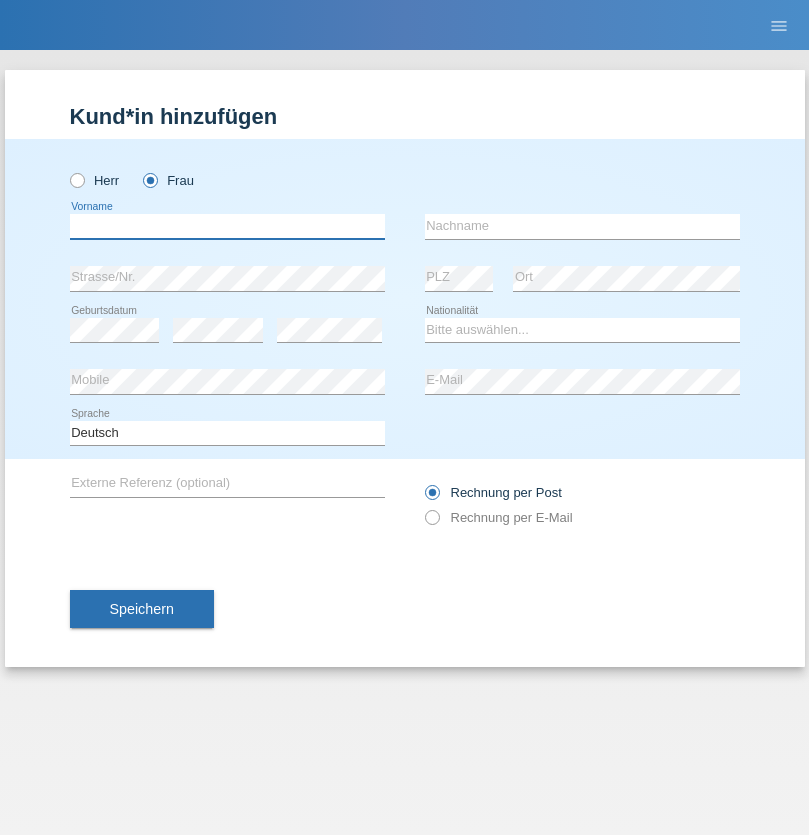 click at bounding box center (227, 226) 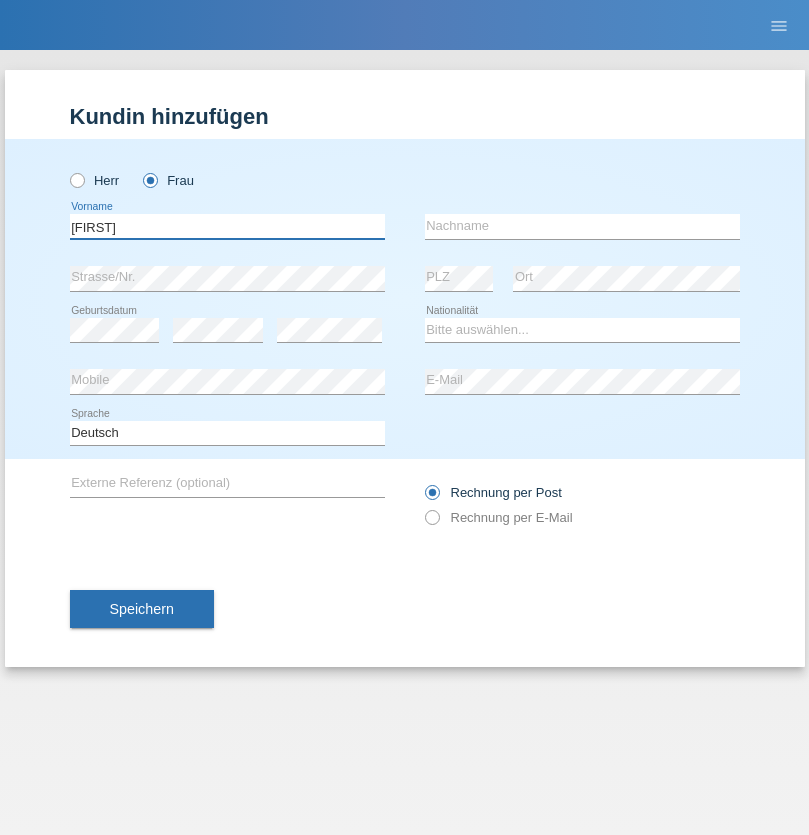 type on "MICHAELA" 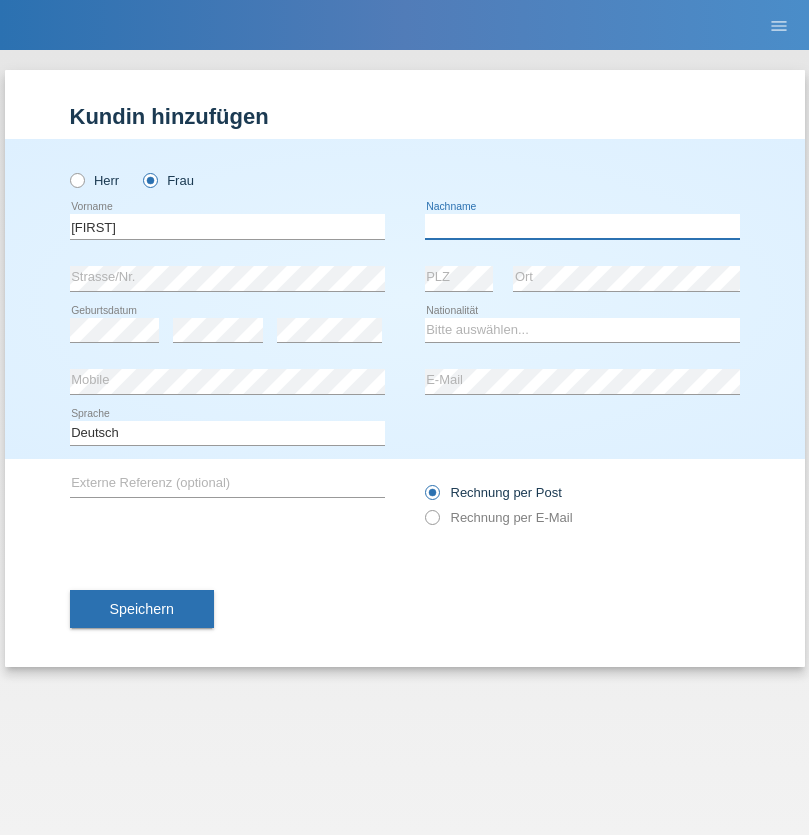 click at bounding box center [582, 226] 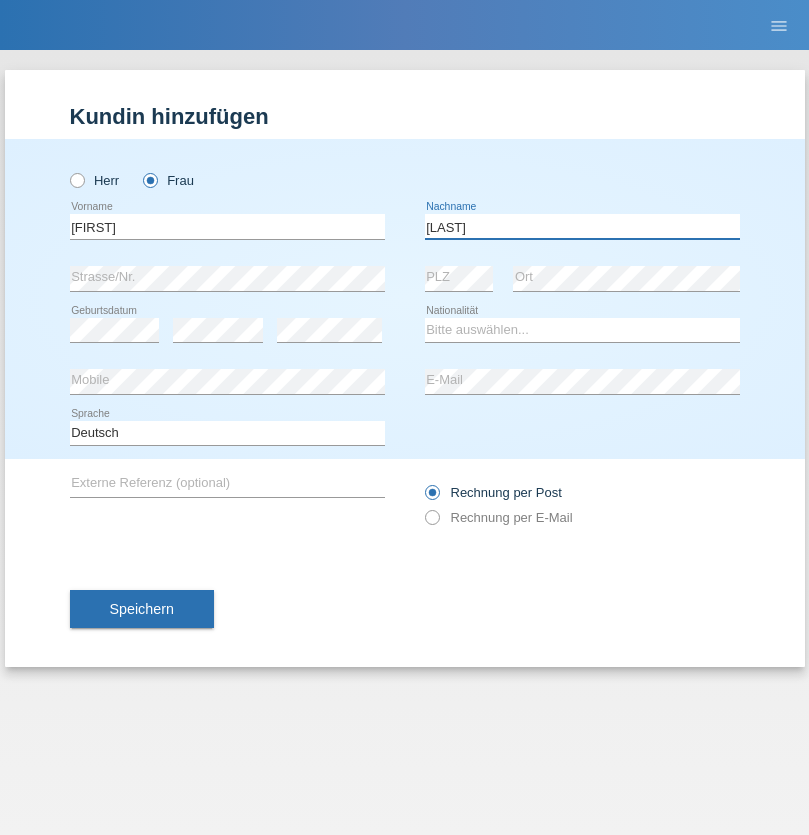 type on "BERNATOVA" 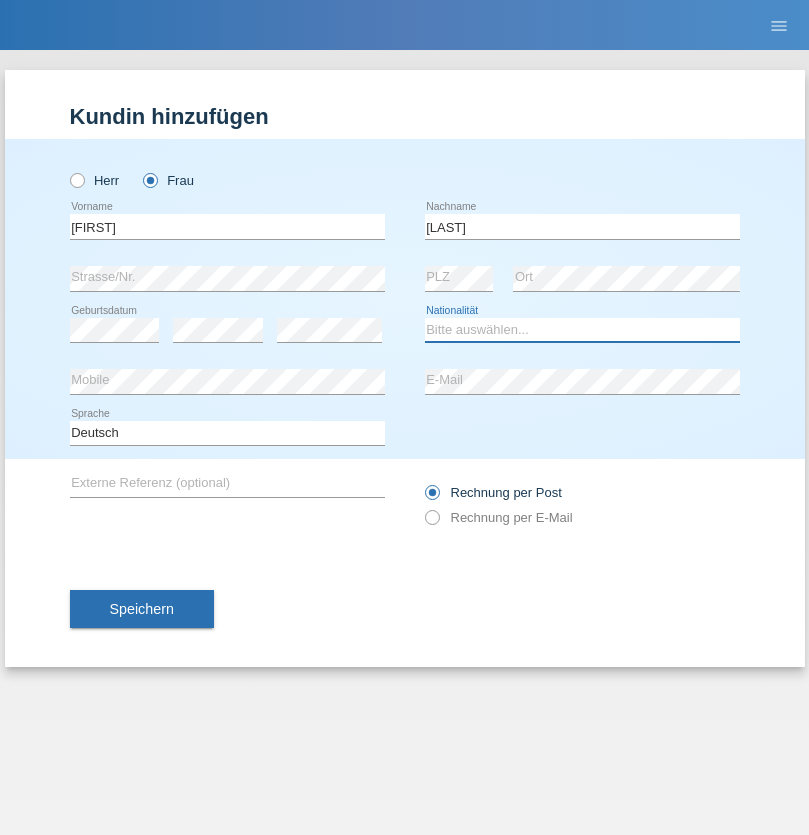 select on "SK" 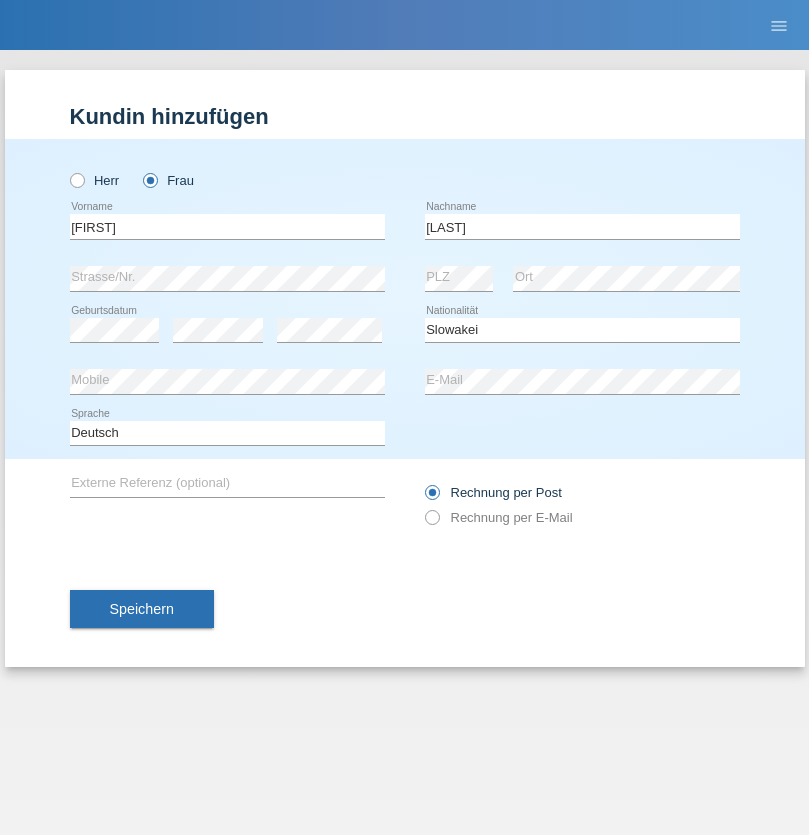 select on "C" 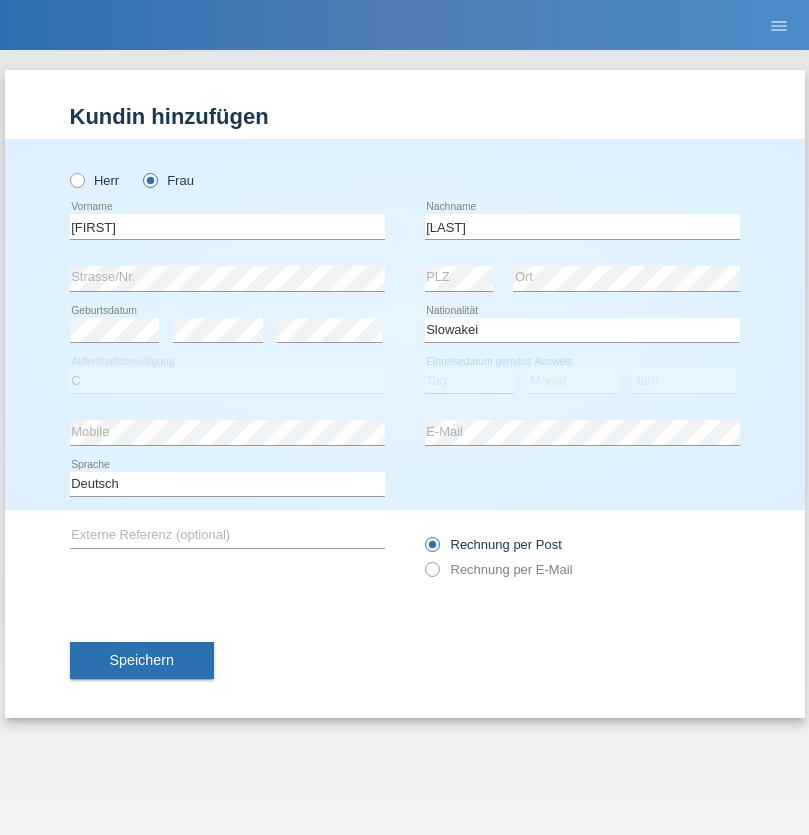 select on "05" 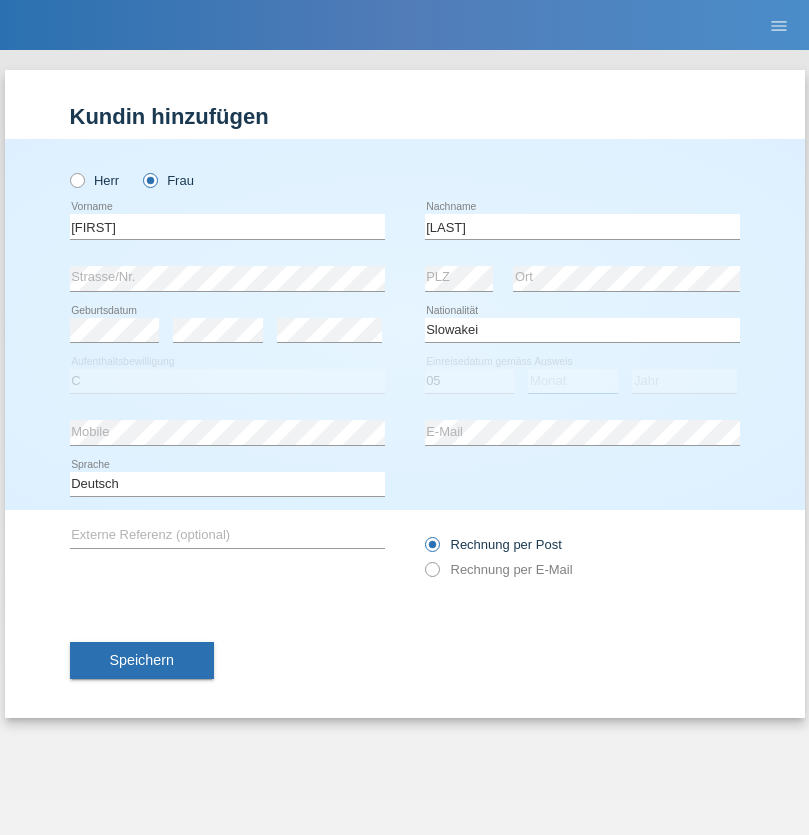 select on "04" 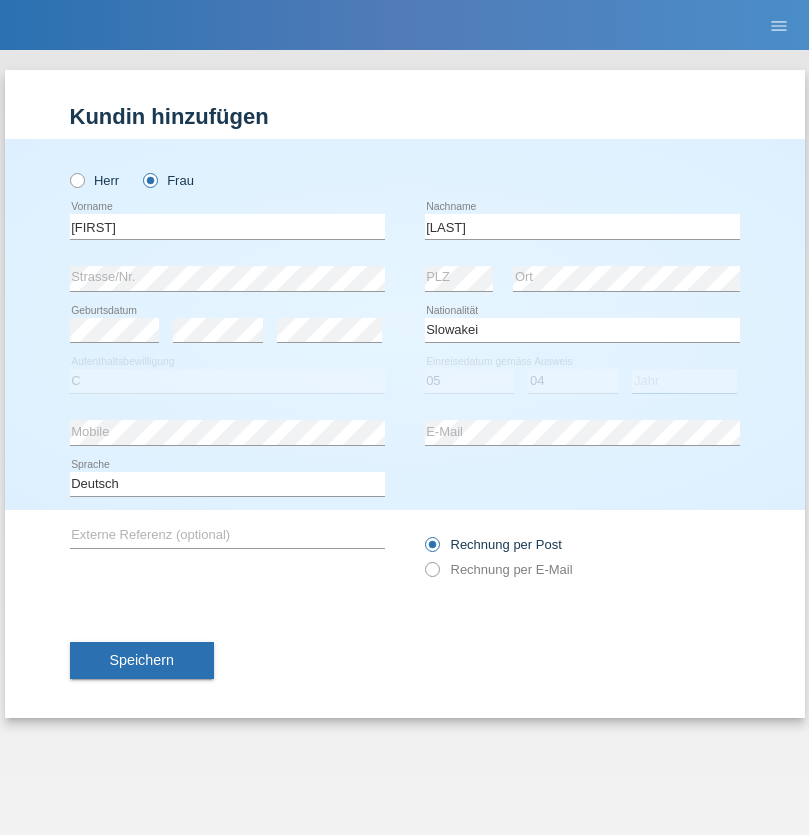 select on "2014" 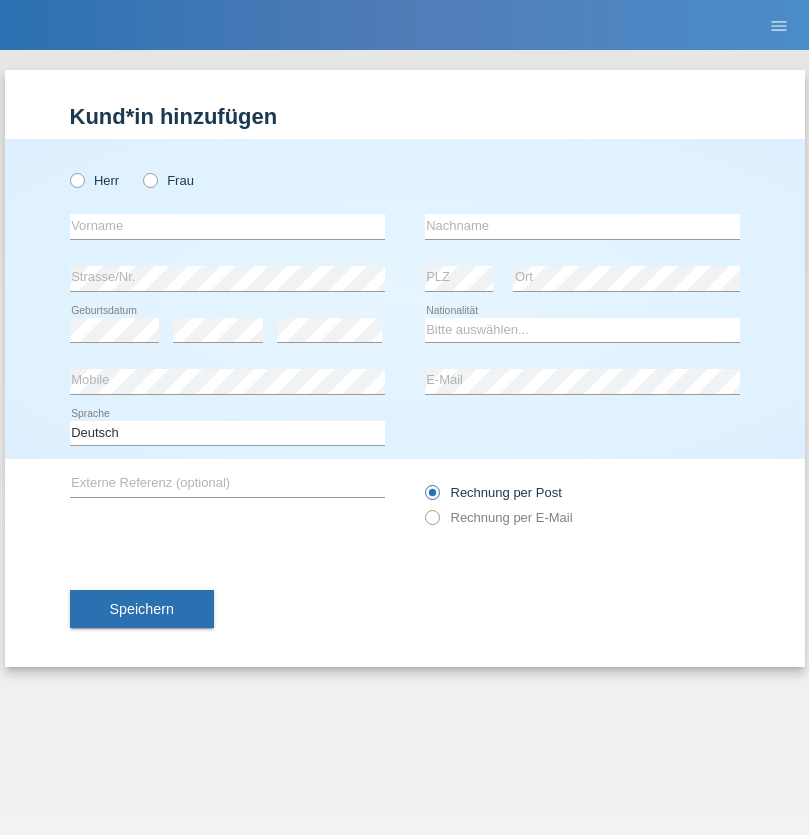 scroll, scrollTop: 0, scrollLeft: 0, axis: both 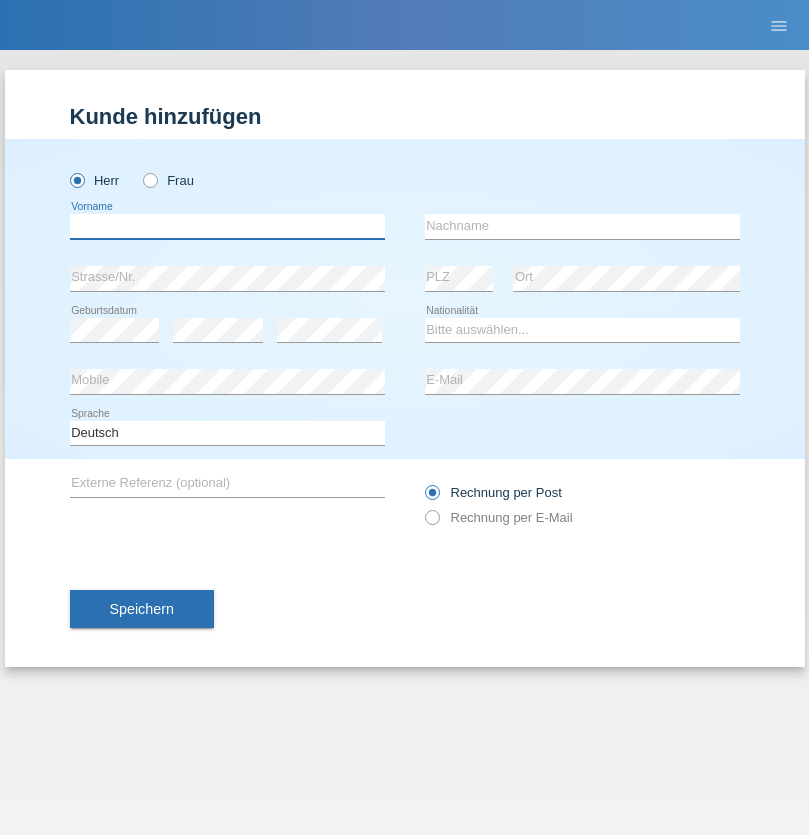 click at bounding box center (227, 226) 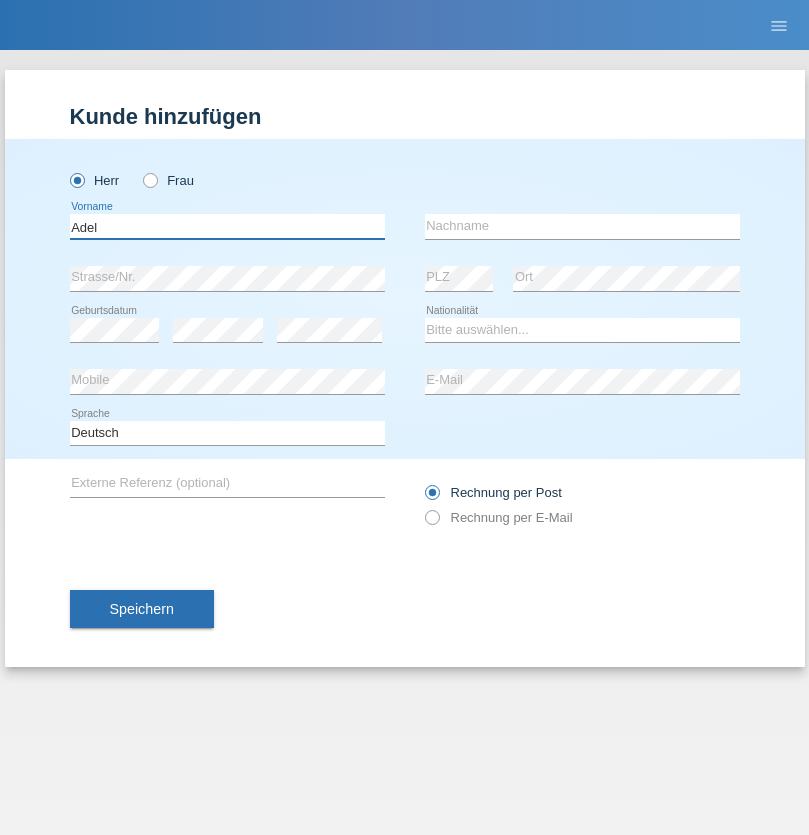 type on "Adel" 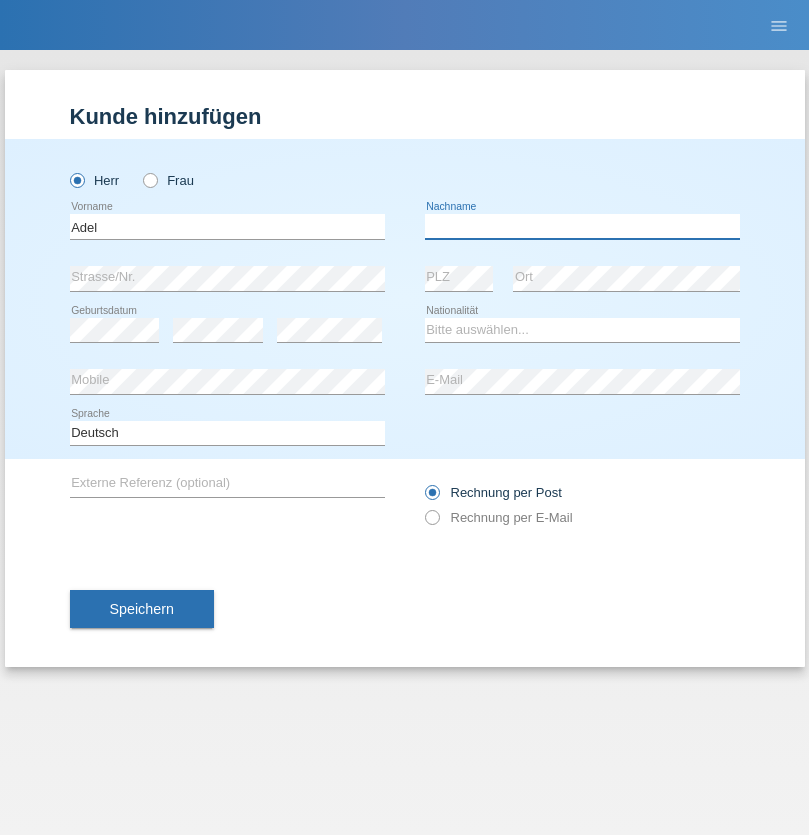 click at bounding box center (582, 226) 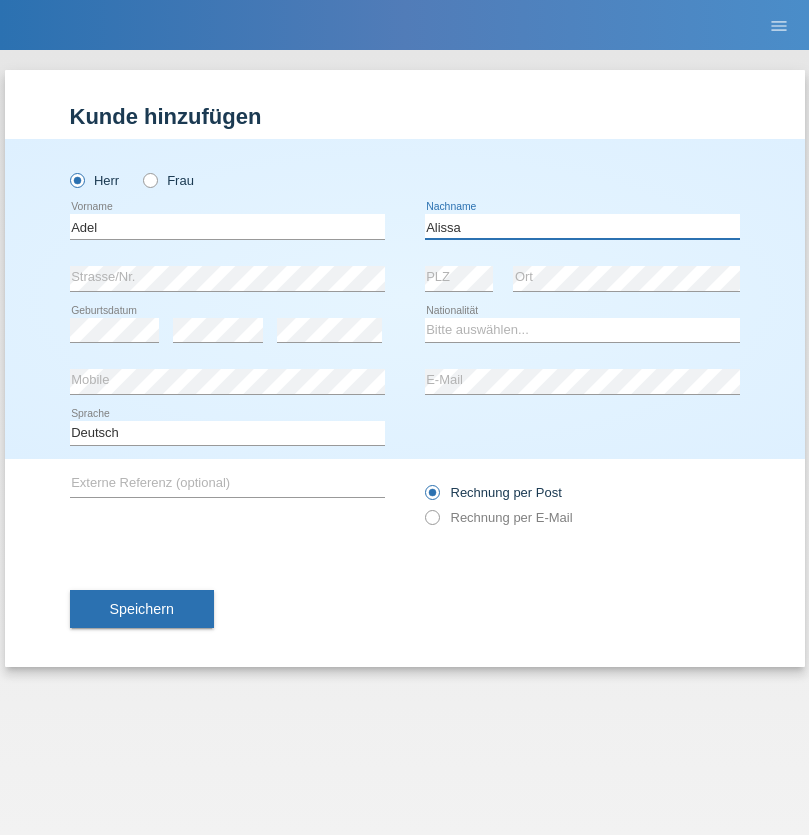 type on "Alissa" 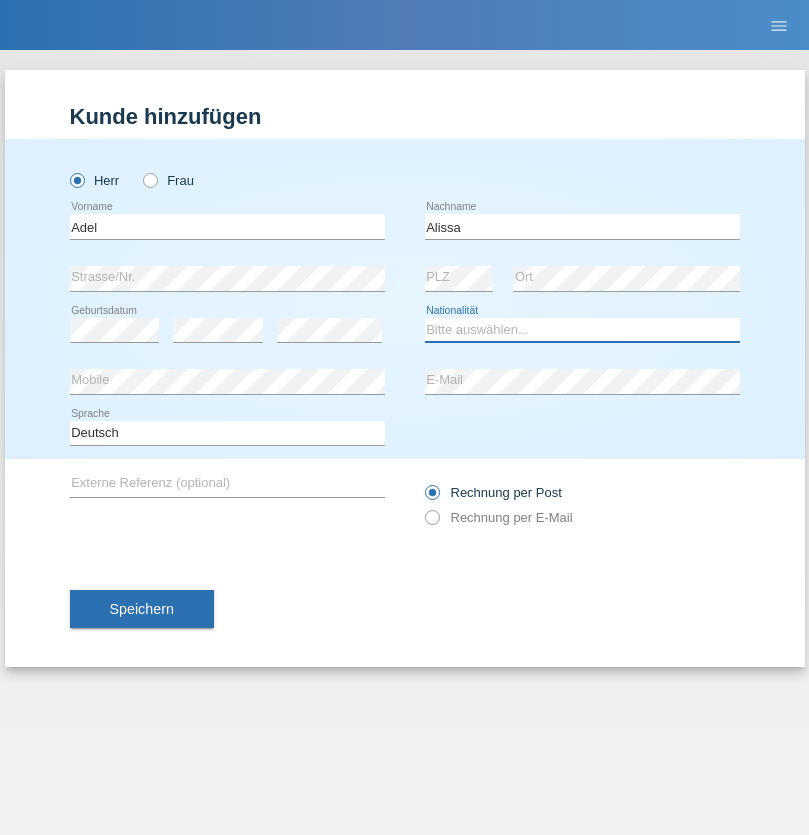 select on "SY" 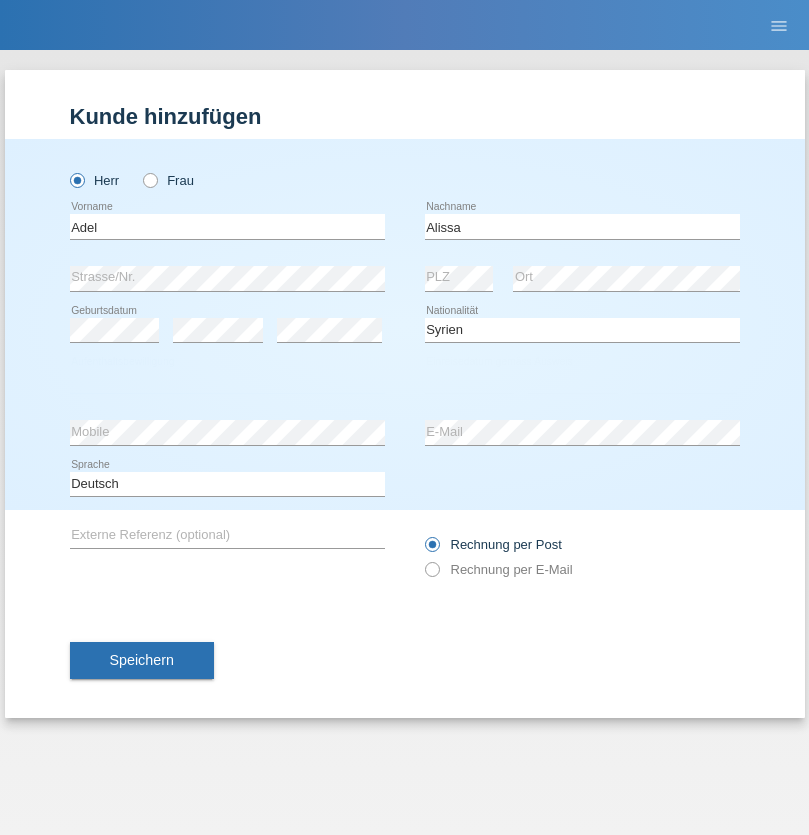 select on "C" 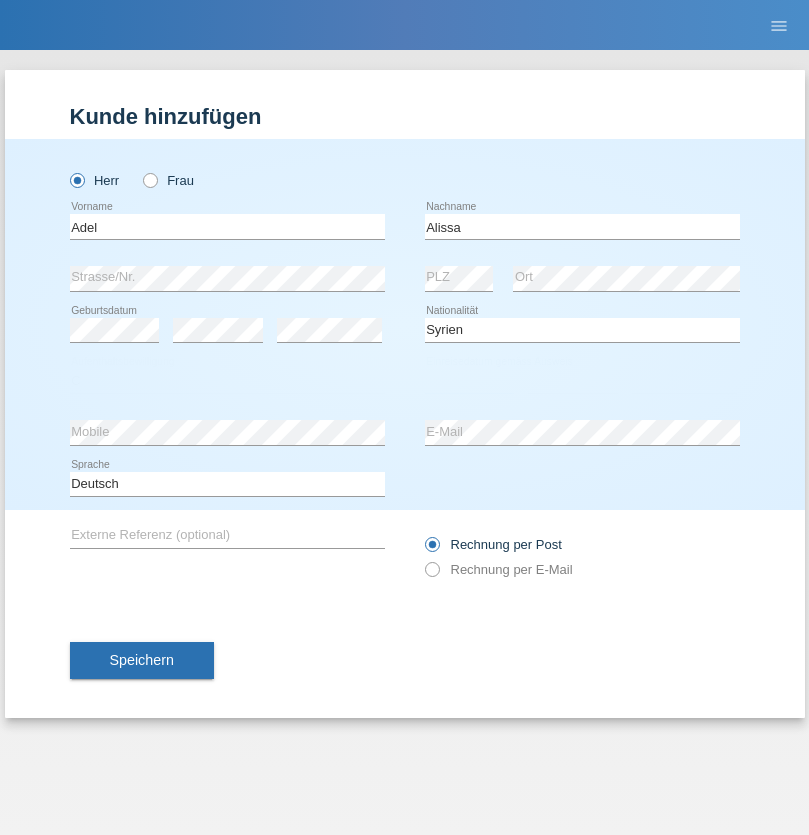 select on "20" 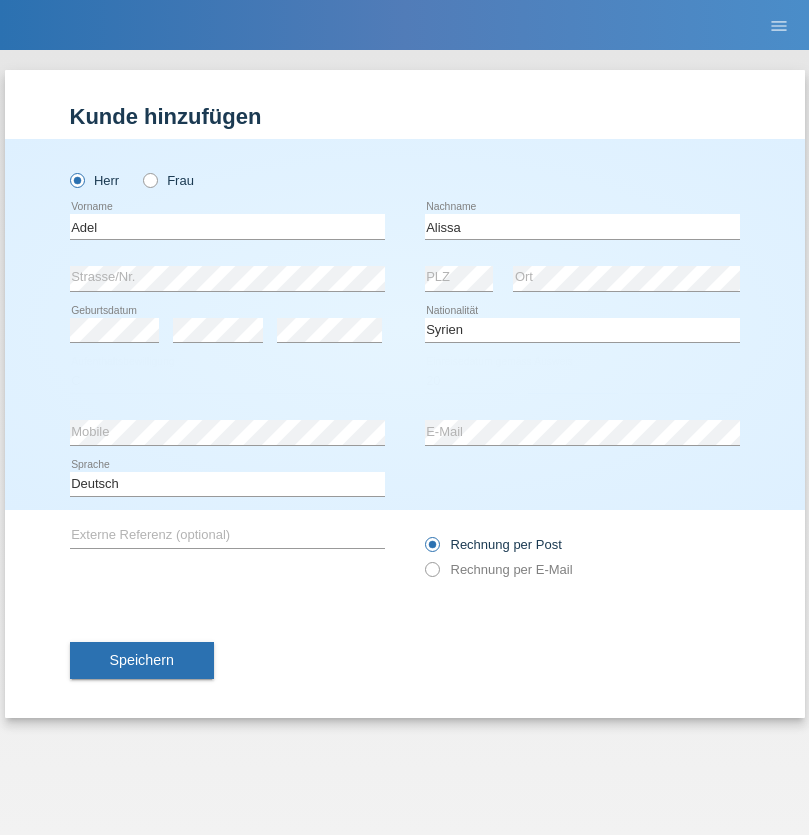 select on "09" 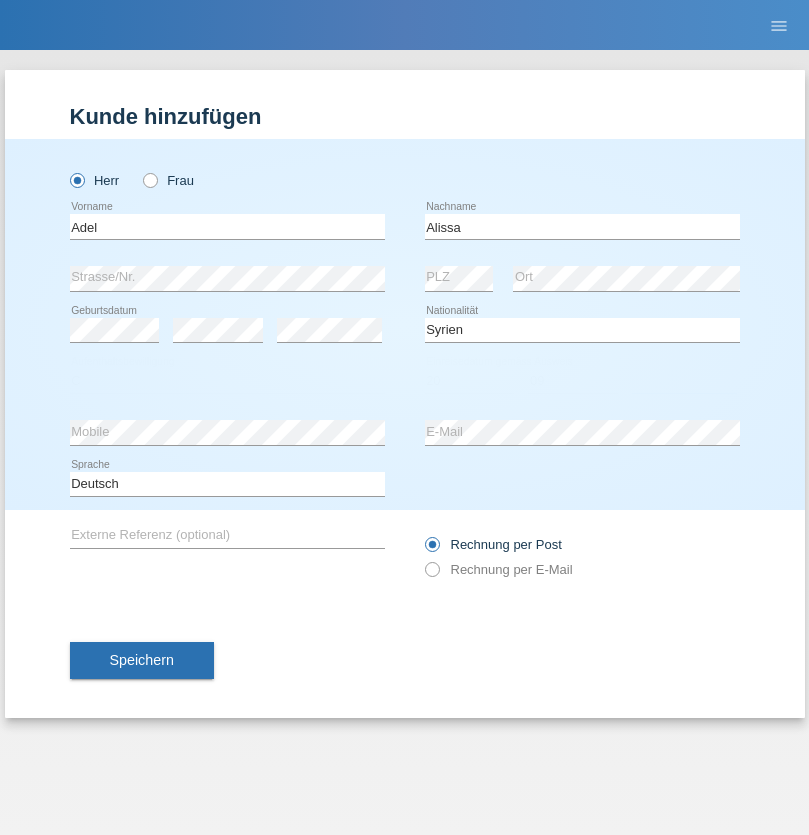 select on "2018" 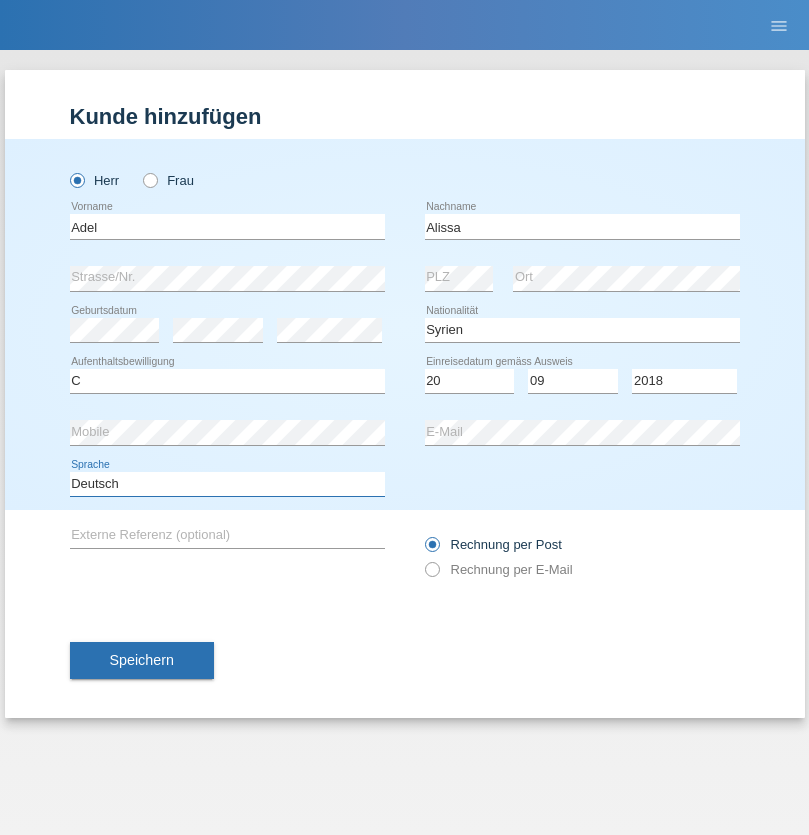 select on "en" 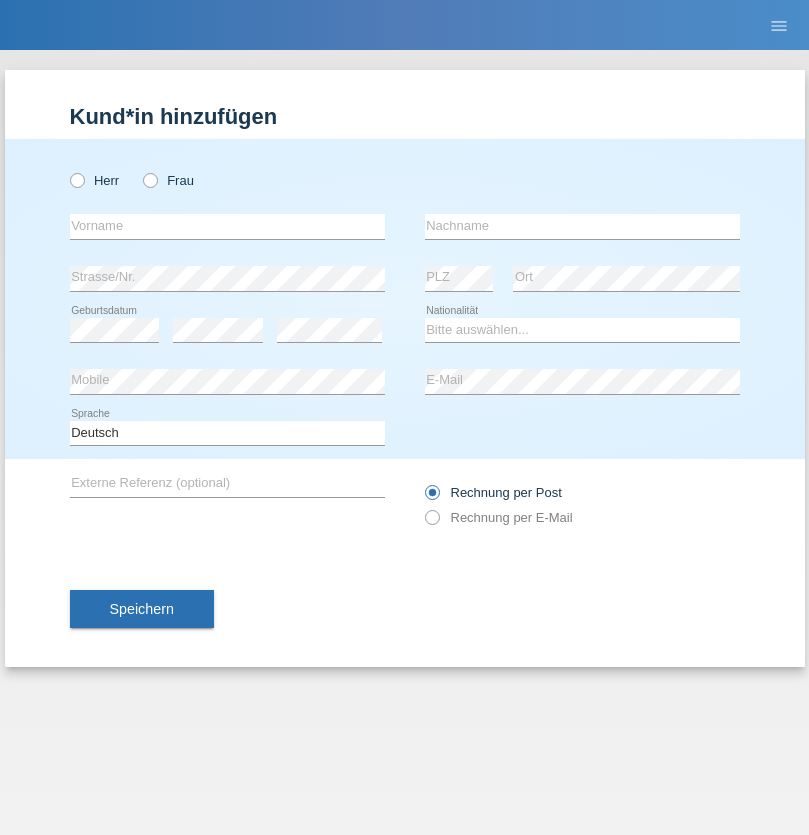 scroll, scrollTop: 0, scrollLeft: 0, axis: both 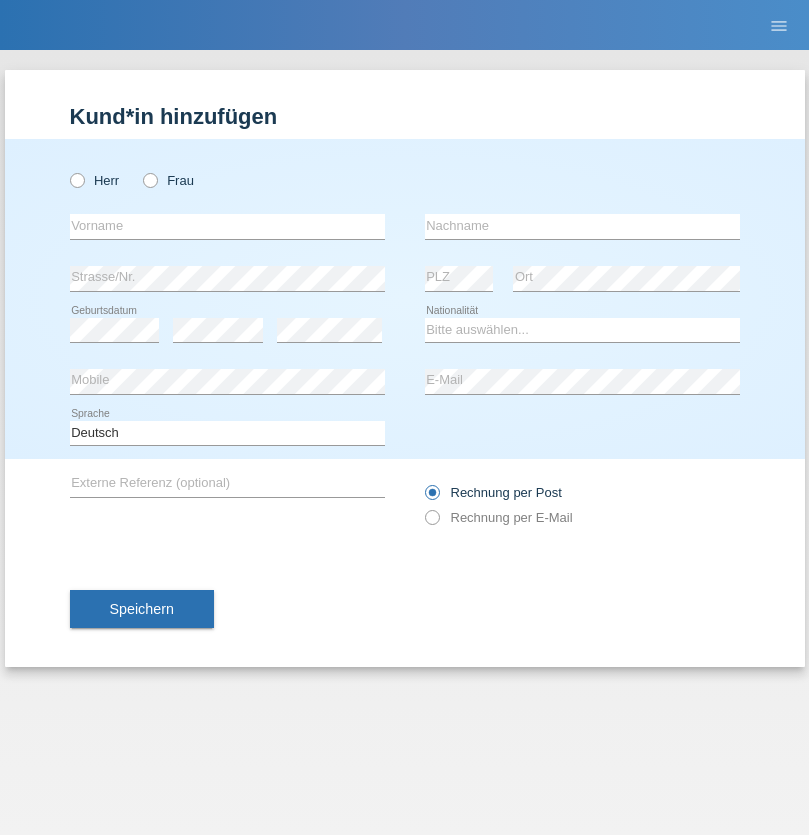 radio on "true" 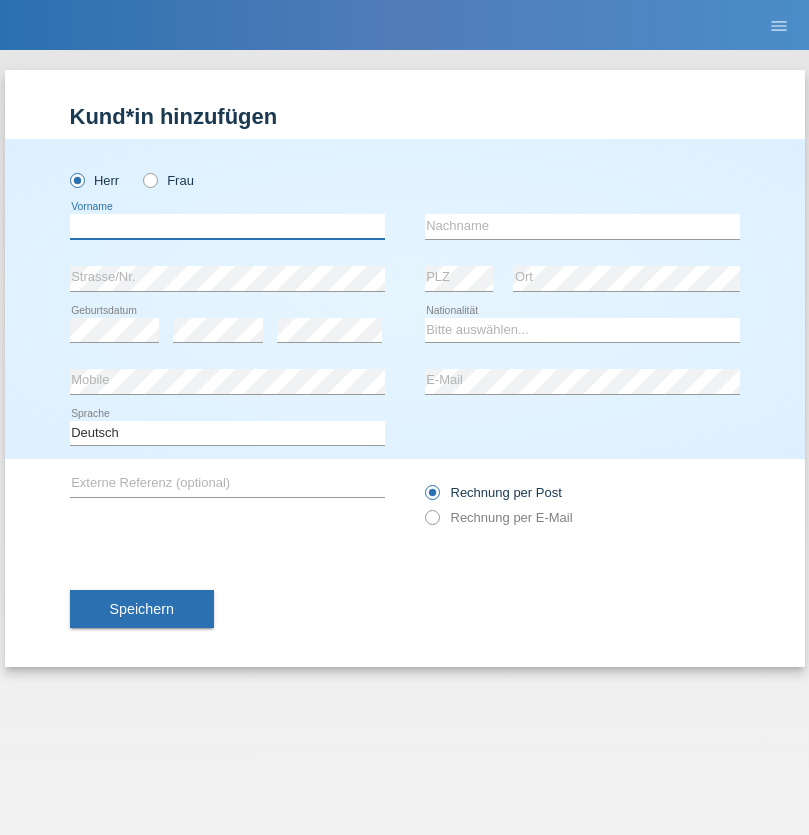 click at bounding box center (227, 226) 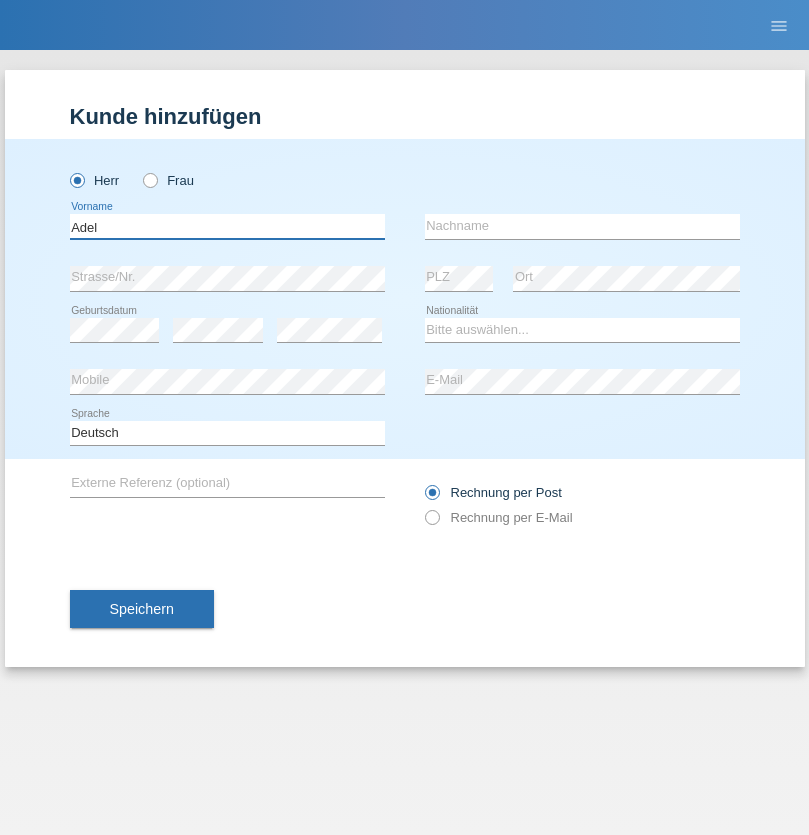 type on "Adel" 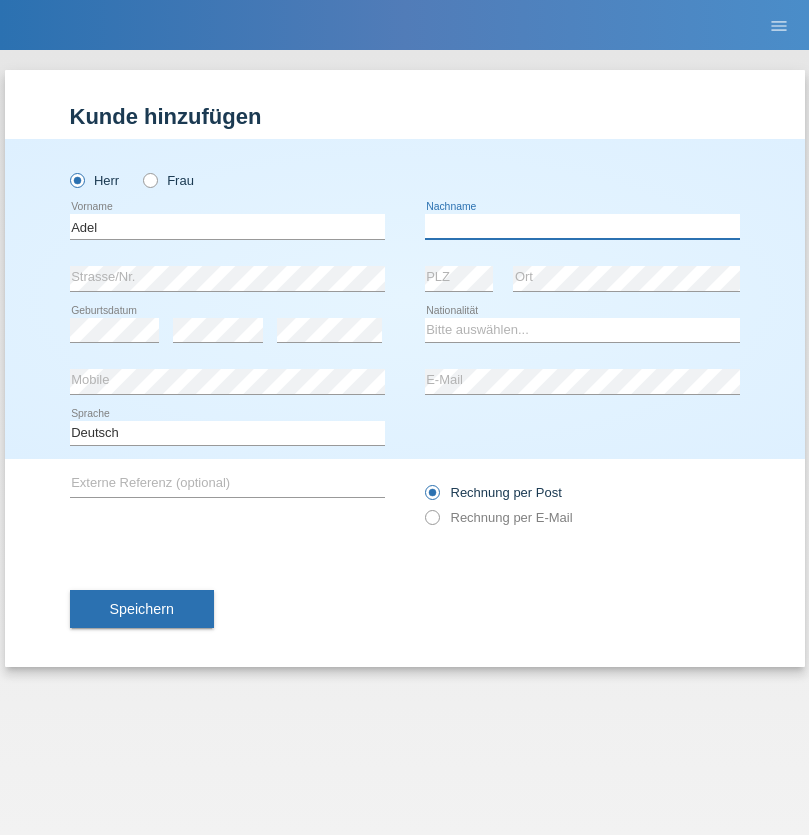 click at bounding box center [582, 226] 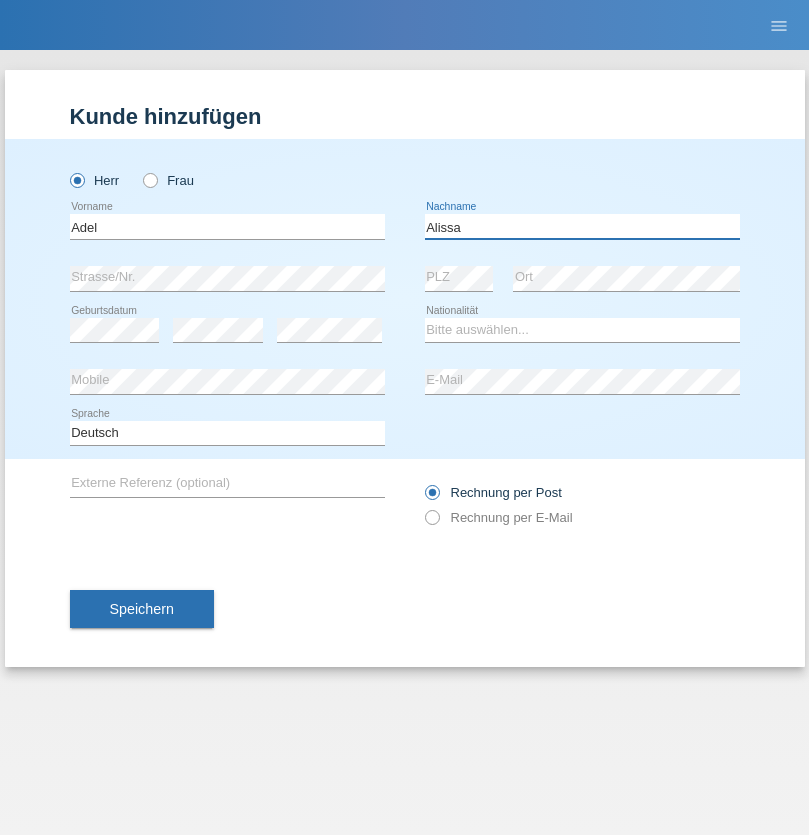 type on "Alissa" 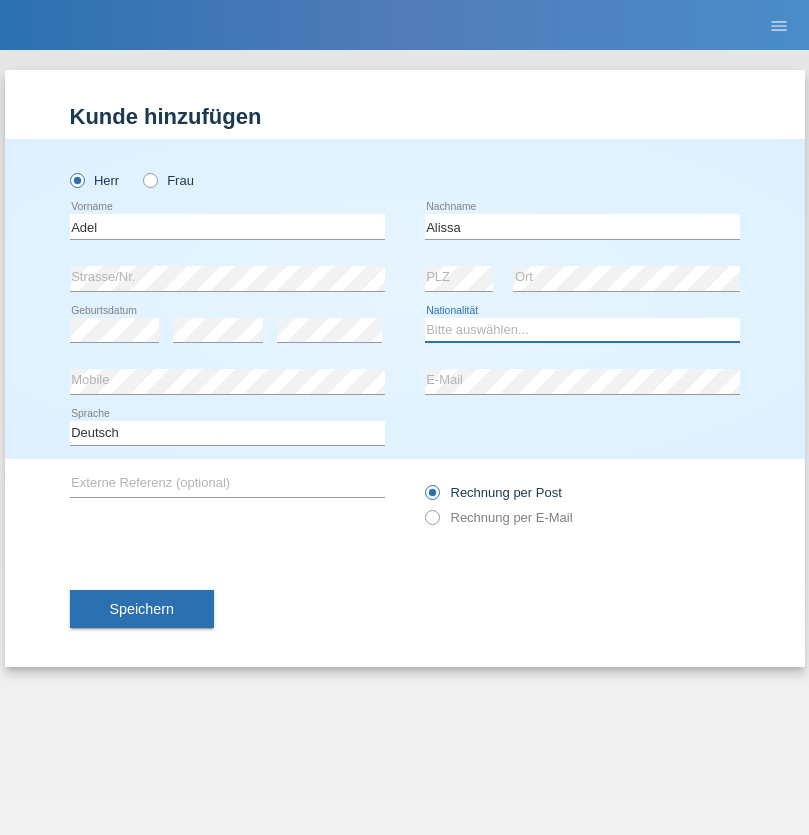 select on "SY" 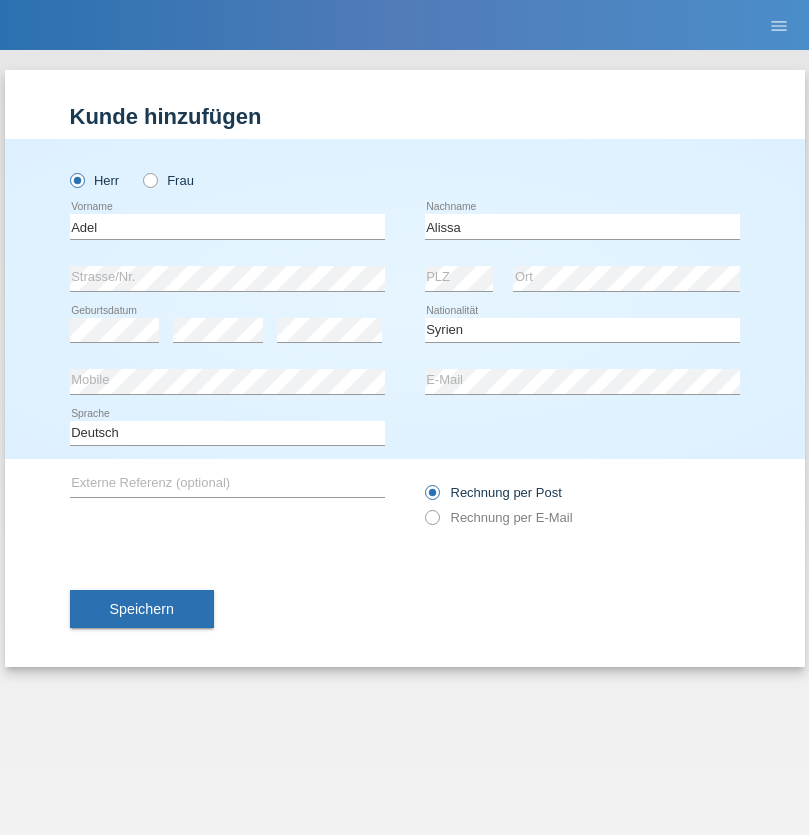 select on "C" 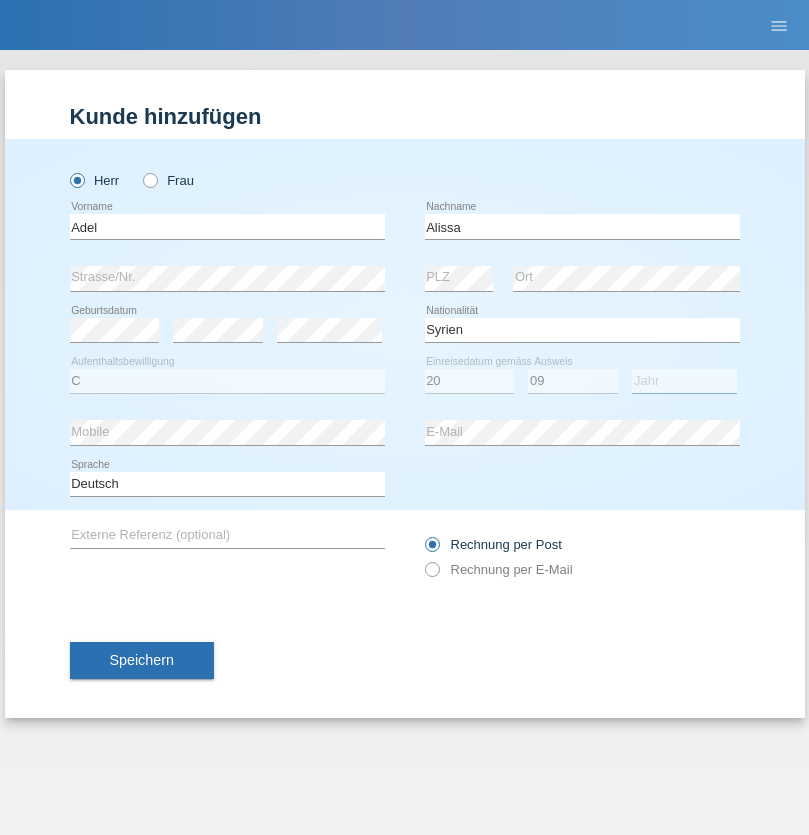 select on "2018" 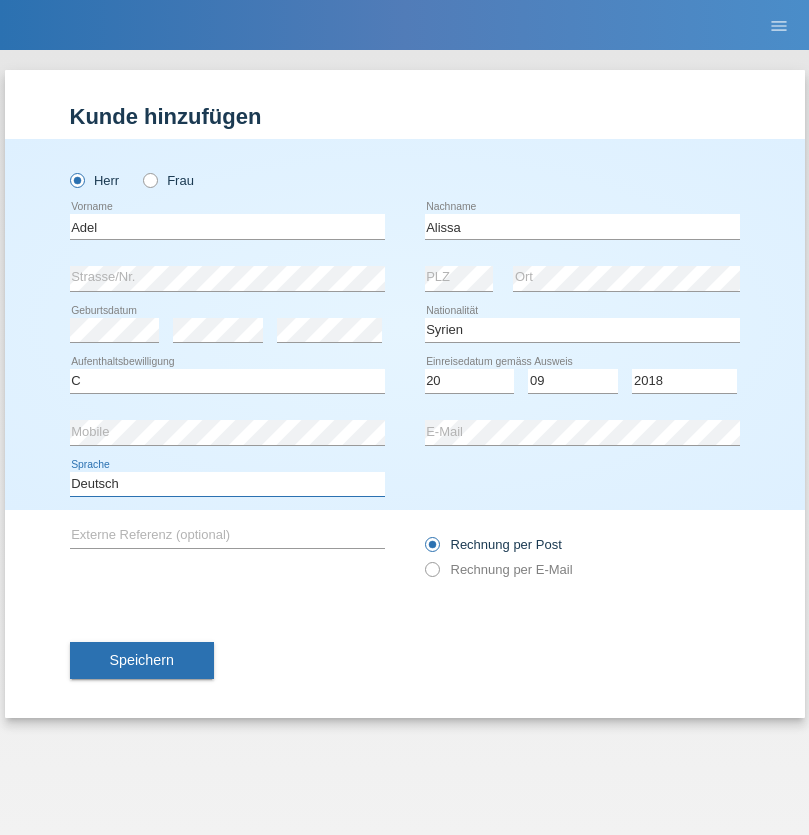 select on "en" 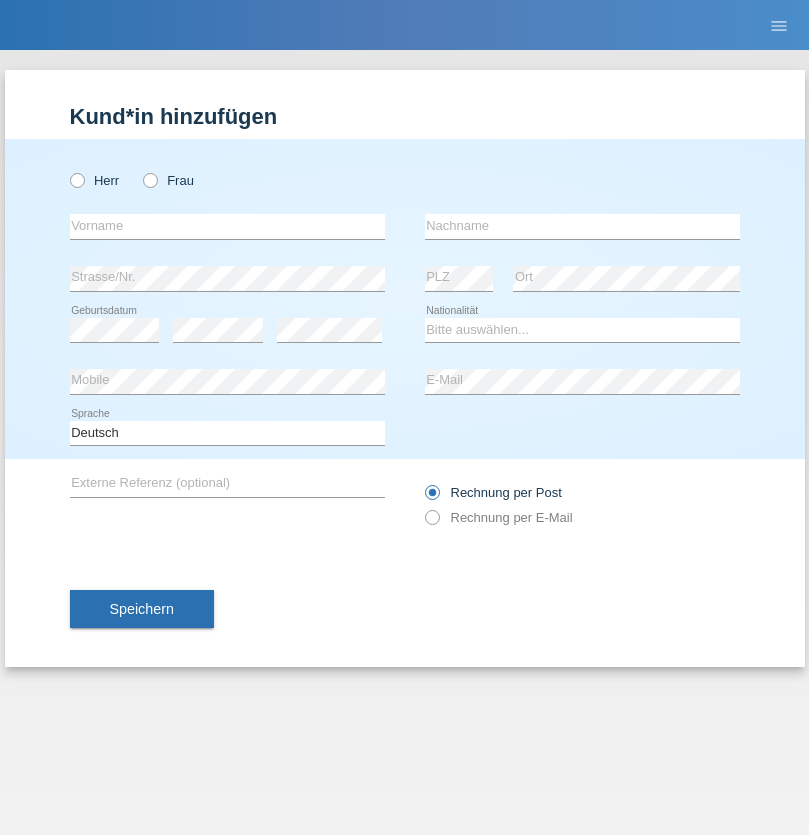 scroll, scrollTop: 0, scrollLeft: 0, axis: both 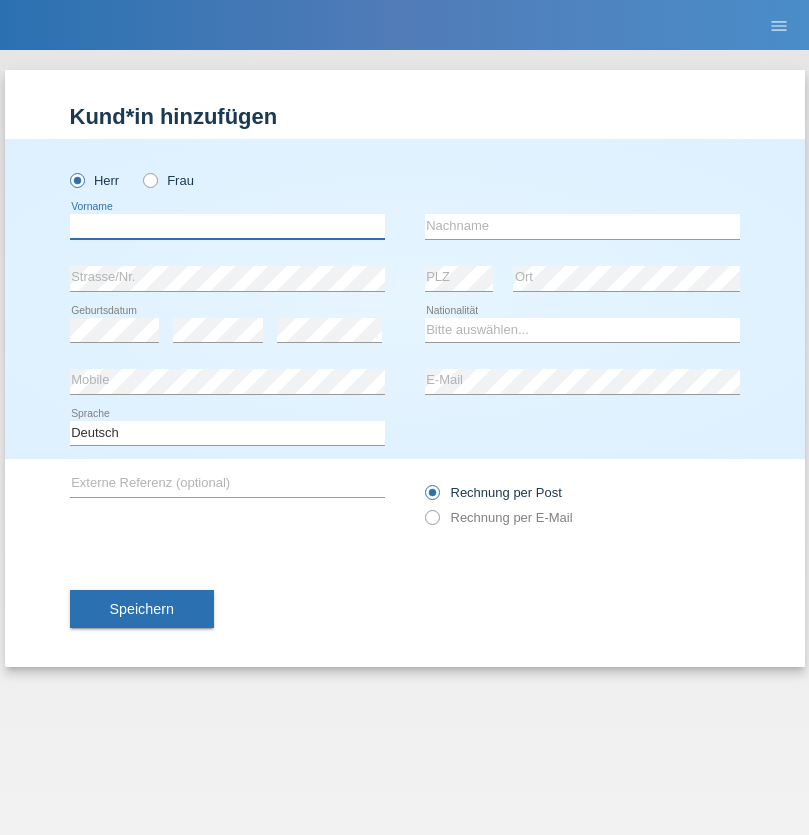 click at bounding box center [227, 226] 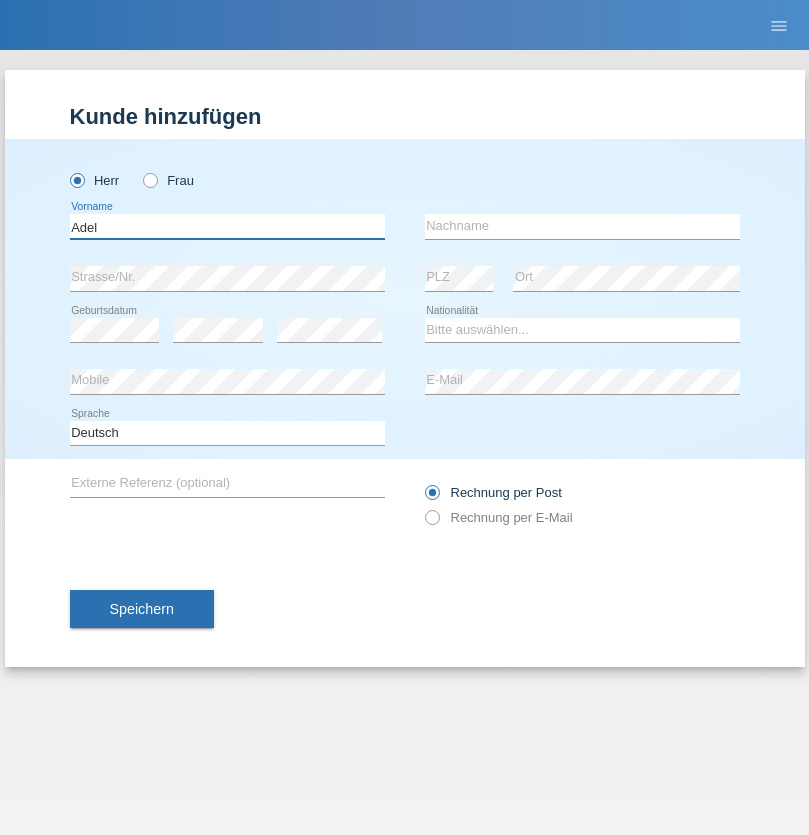 type on "Adel" 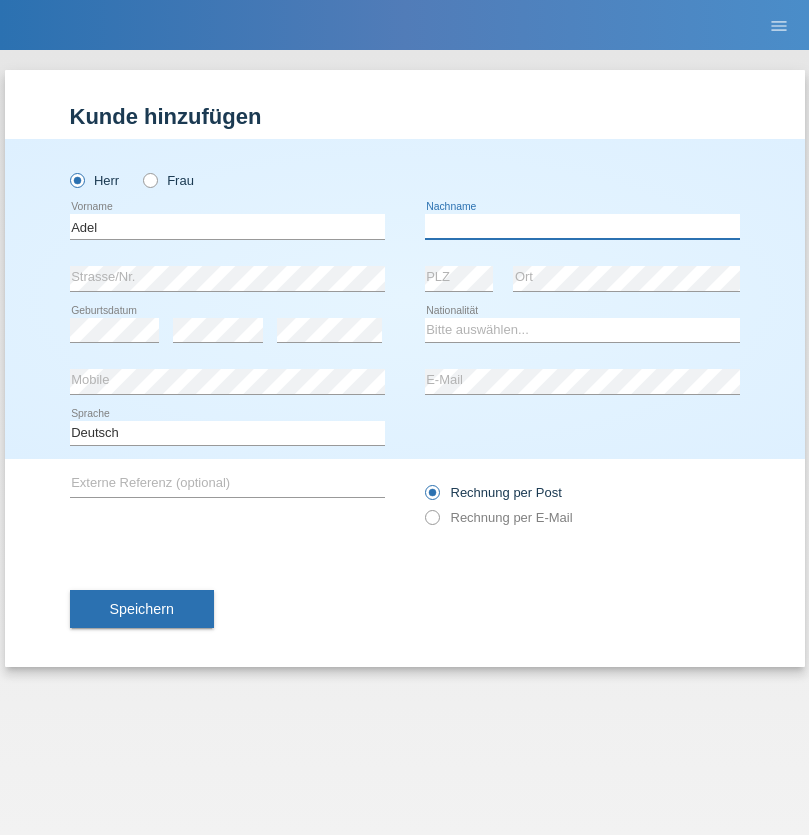 click at bounding box center [582, 226] 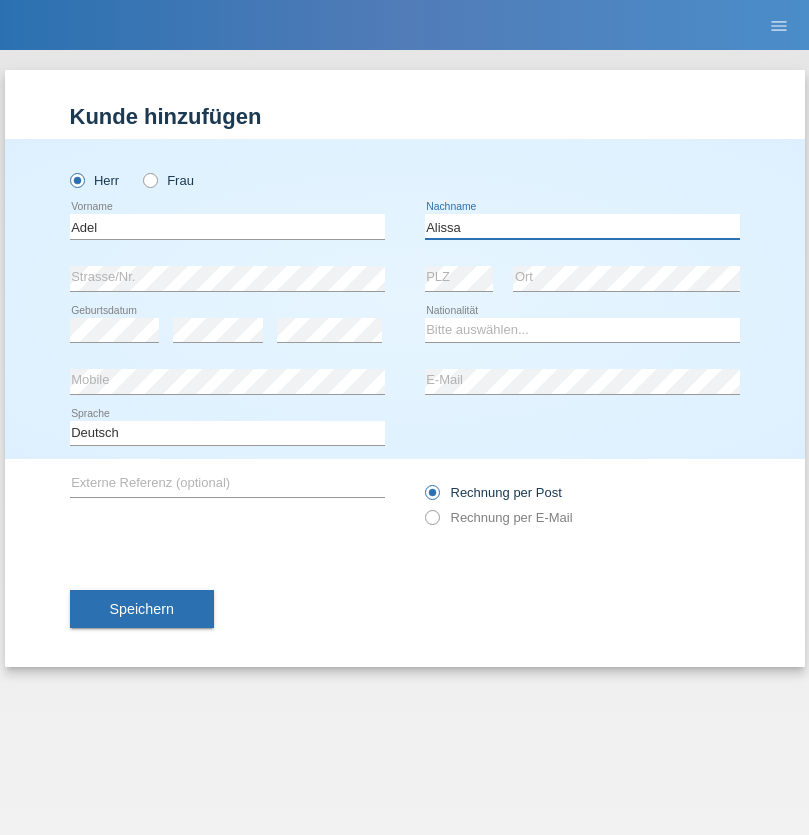 type on "Alissa" 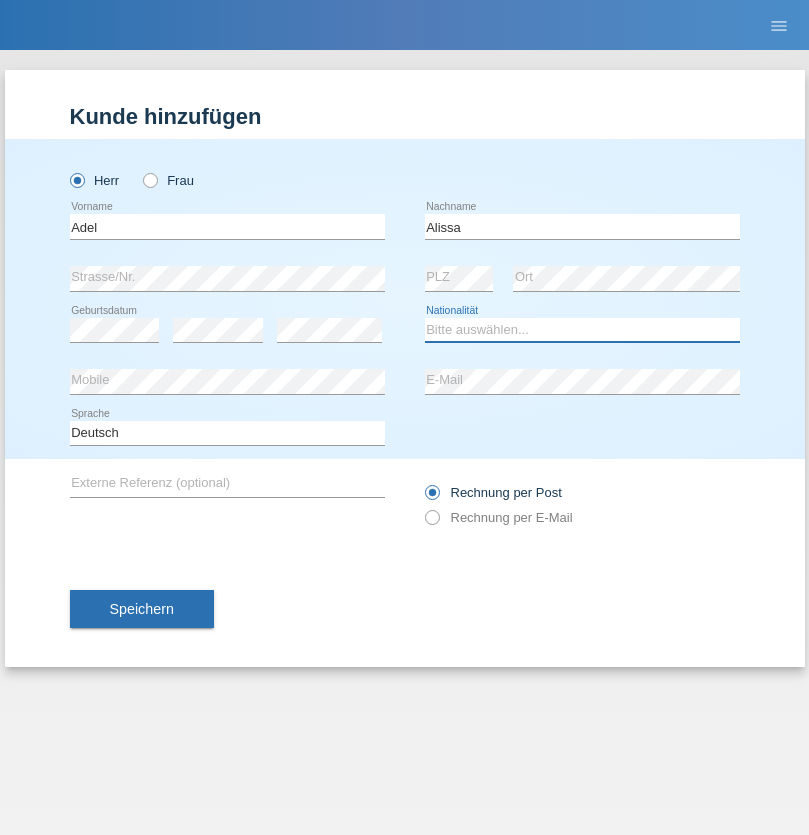 select on "SY" 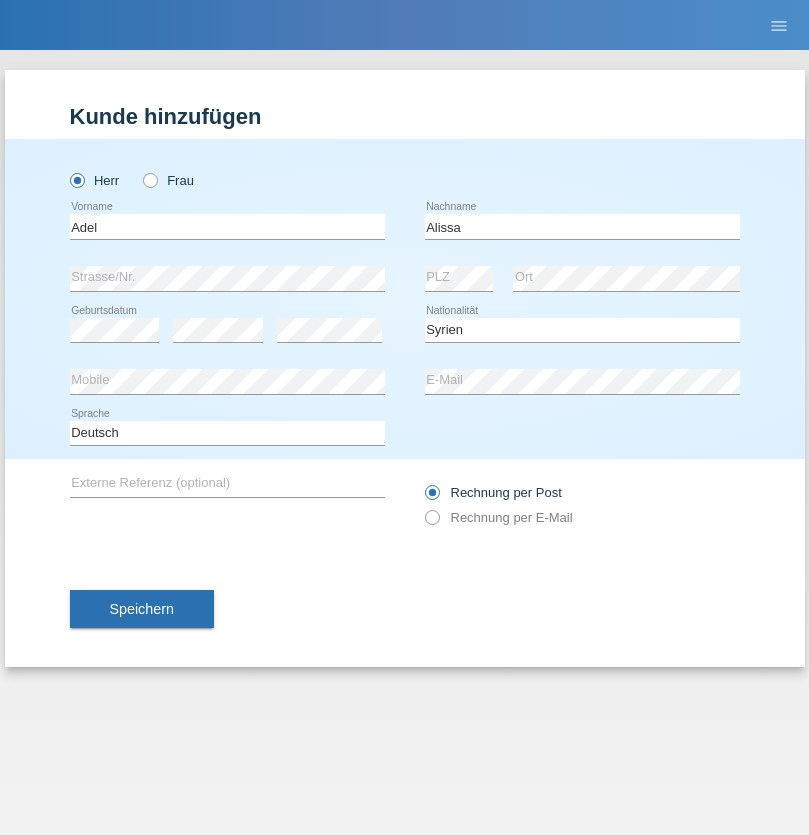 select on "C" 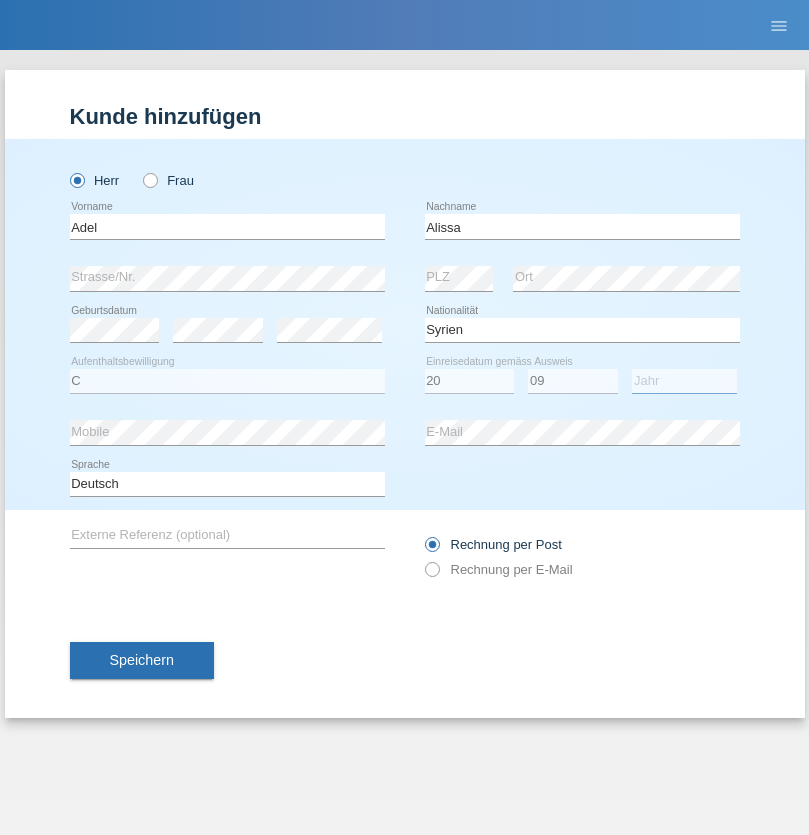 select on "2018" 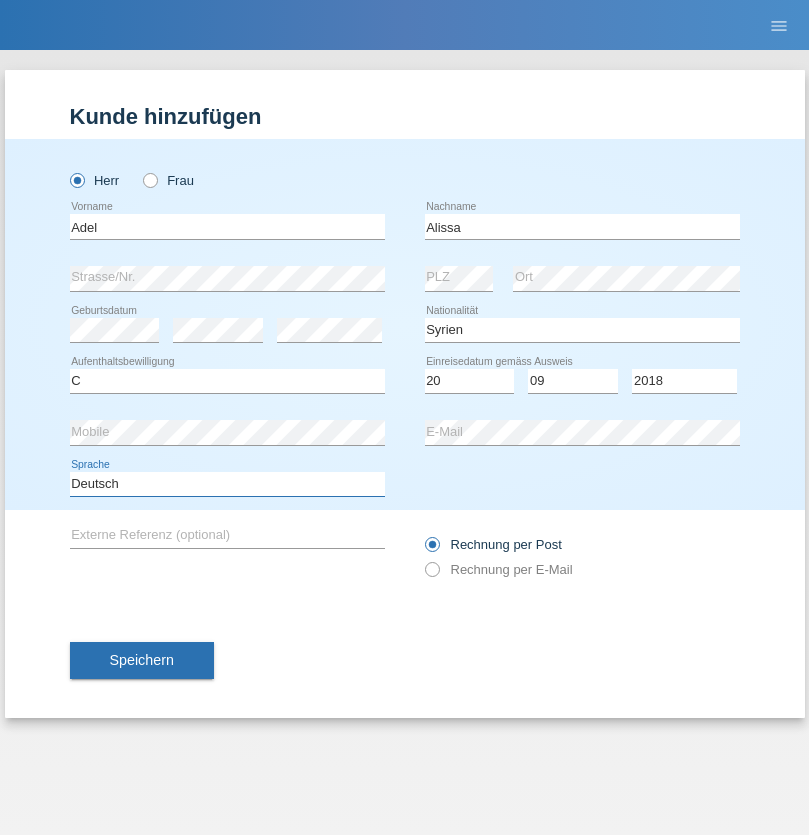 select on "en" 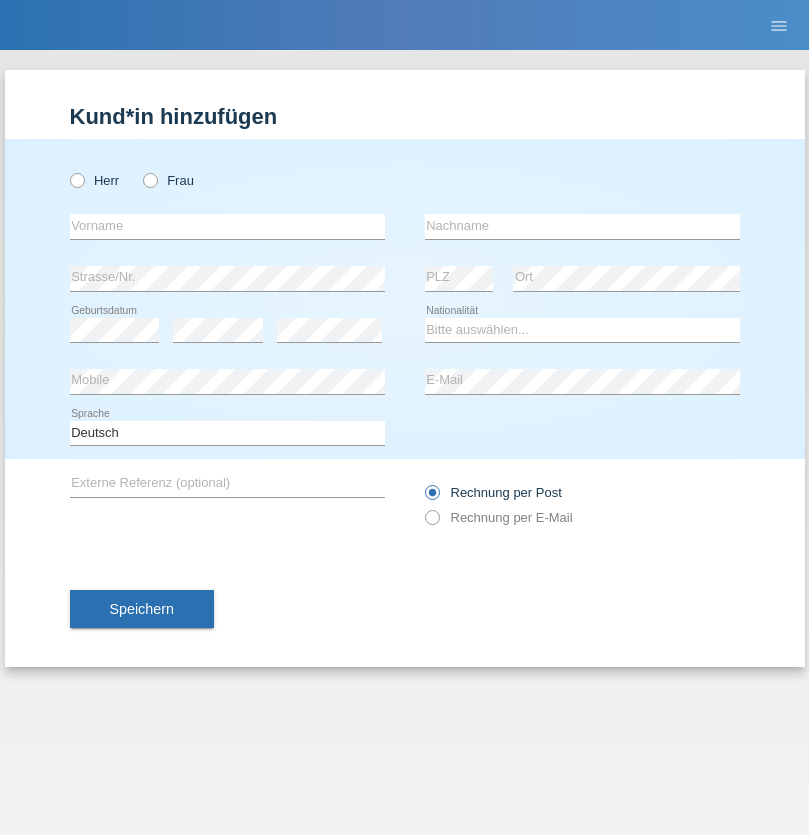 scroll, scrollTop: 0, scrollLeft: 0, axis: both 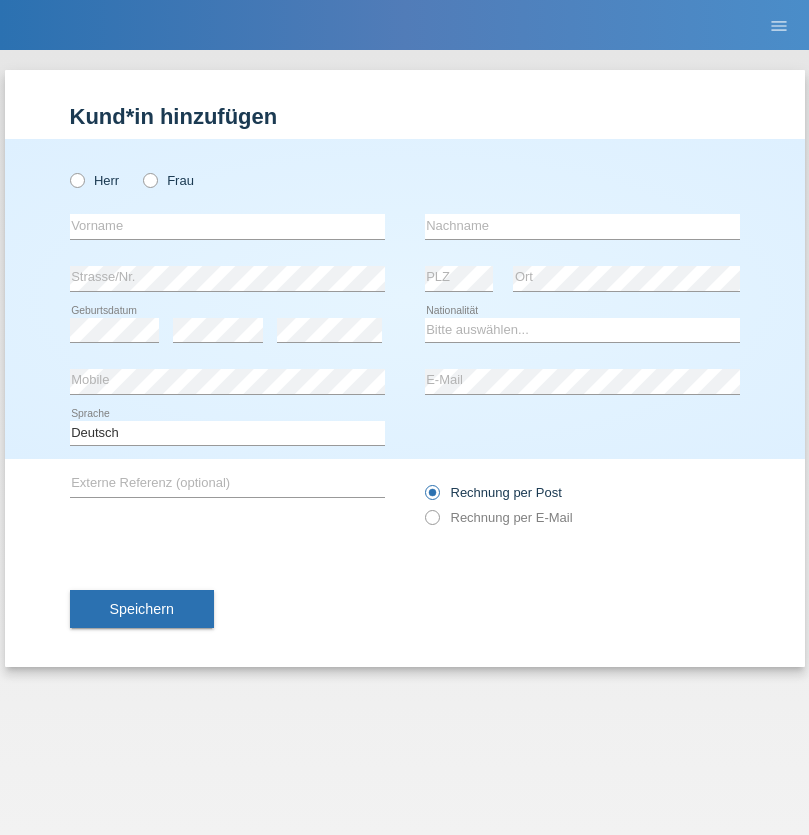 radio on "true" 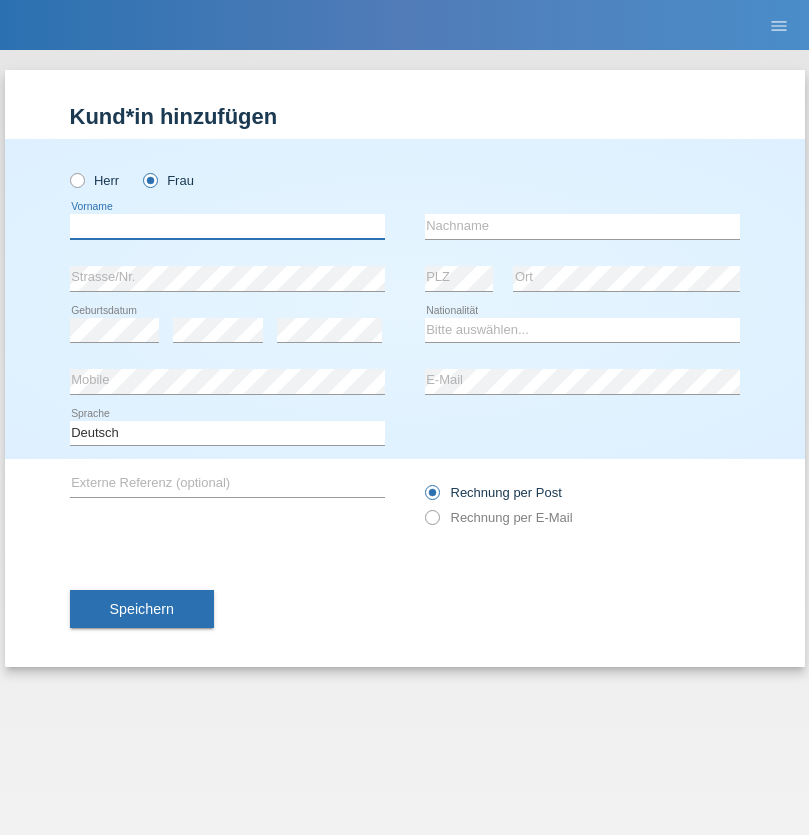 click at bounding box center (227, 226) 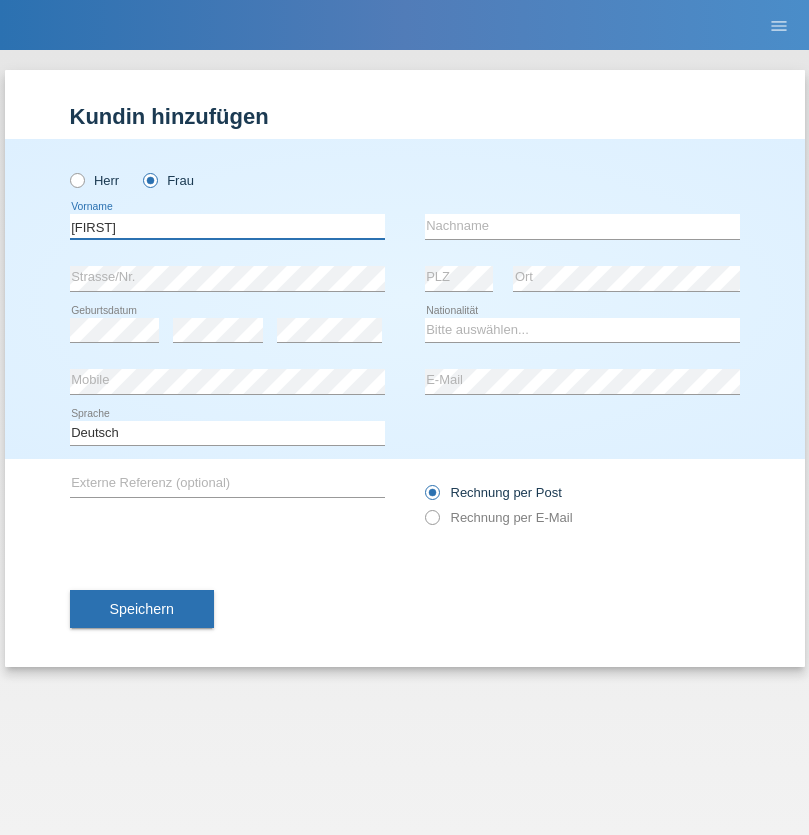 type on "[FIRST]" 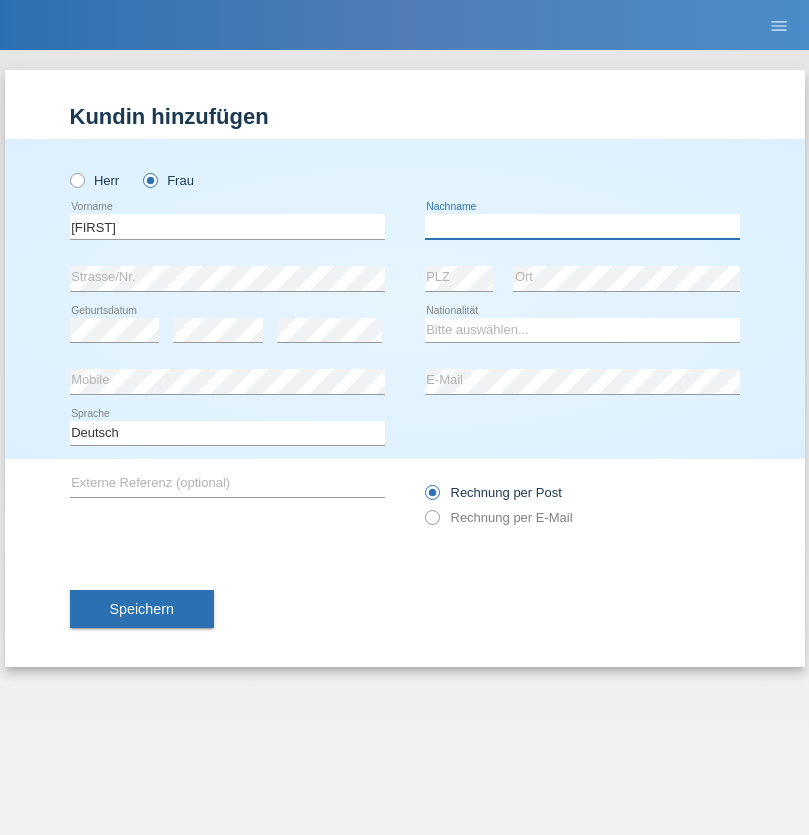 click at bounding box center [582, 226] 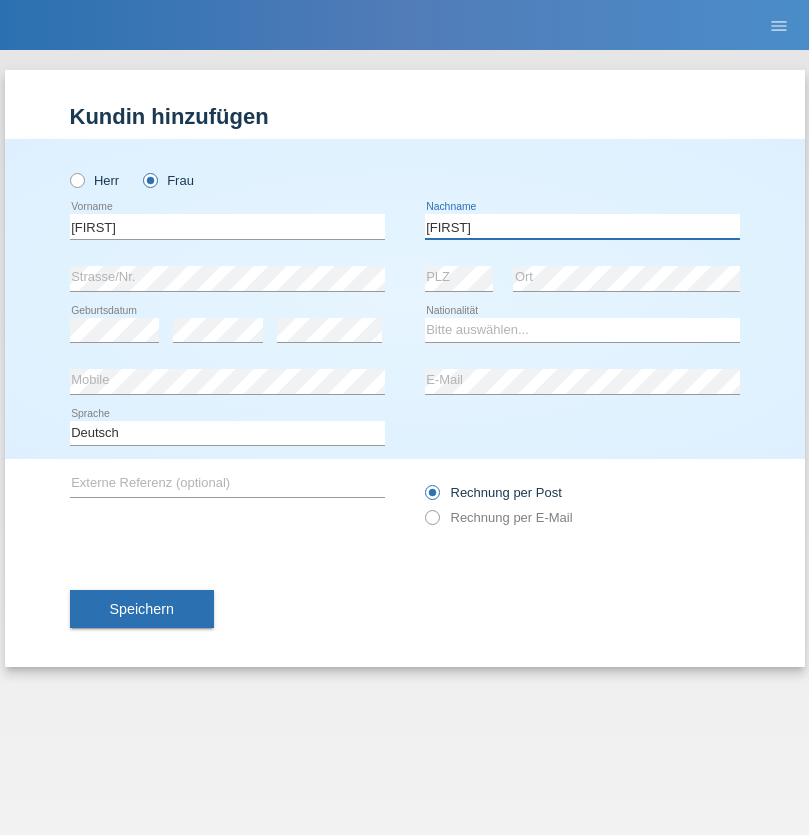 type on "[FIRST]" 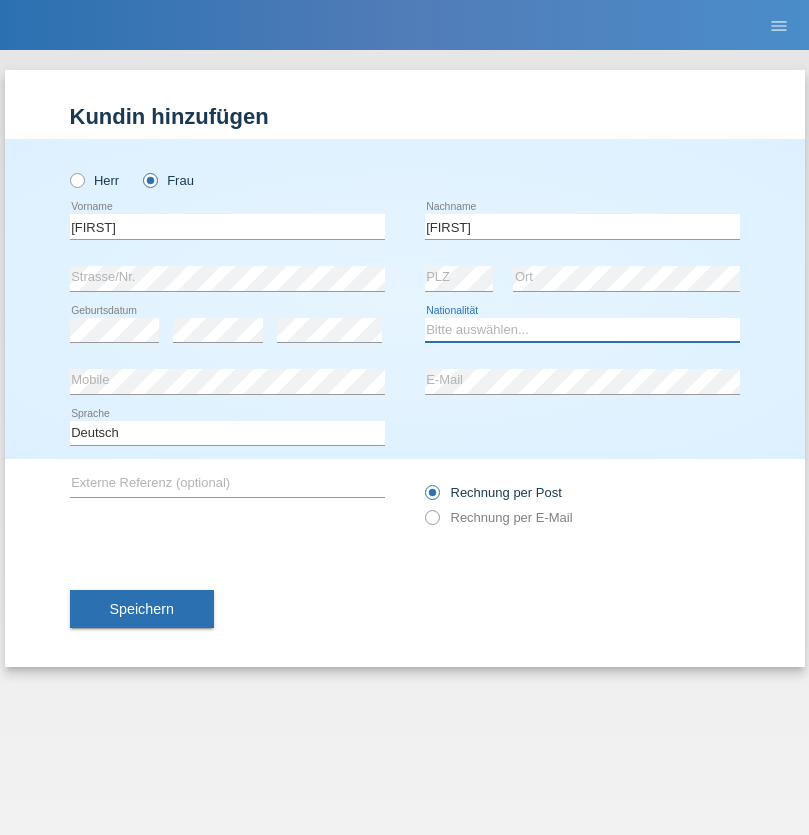select on "CH" 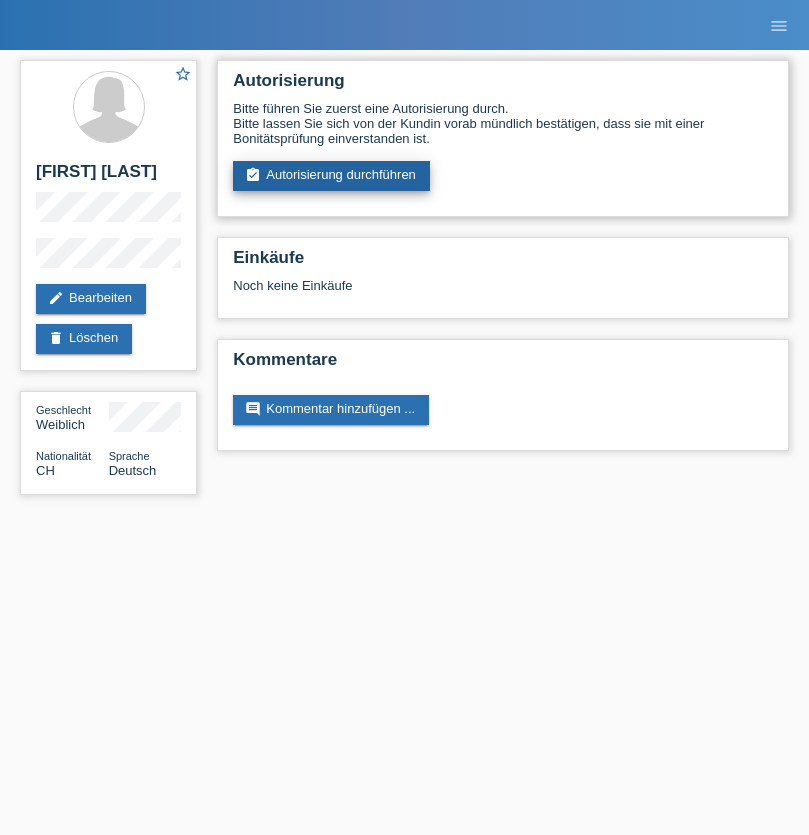 click on "assignment_turned_in  Autorisierung durchführen" at bounding box center [331, 176] 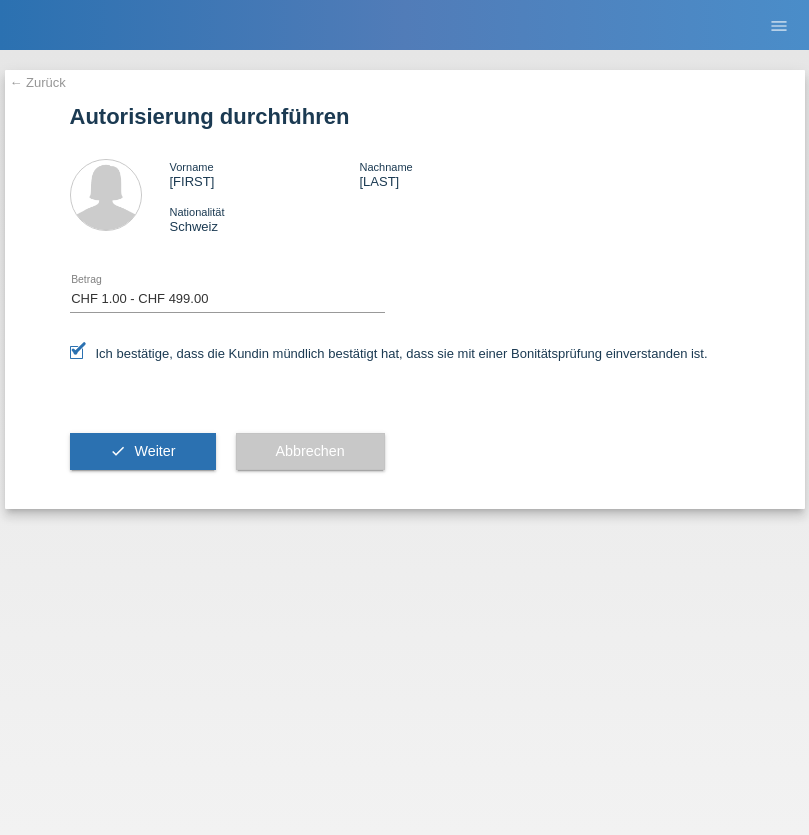 select on "1" 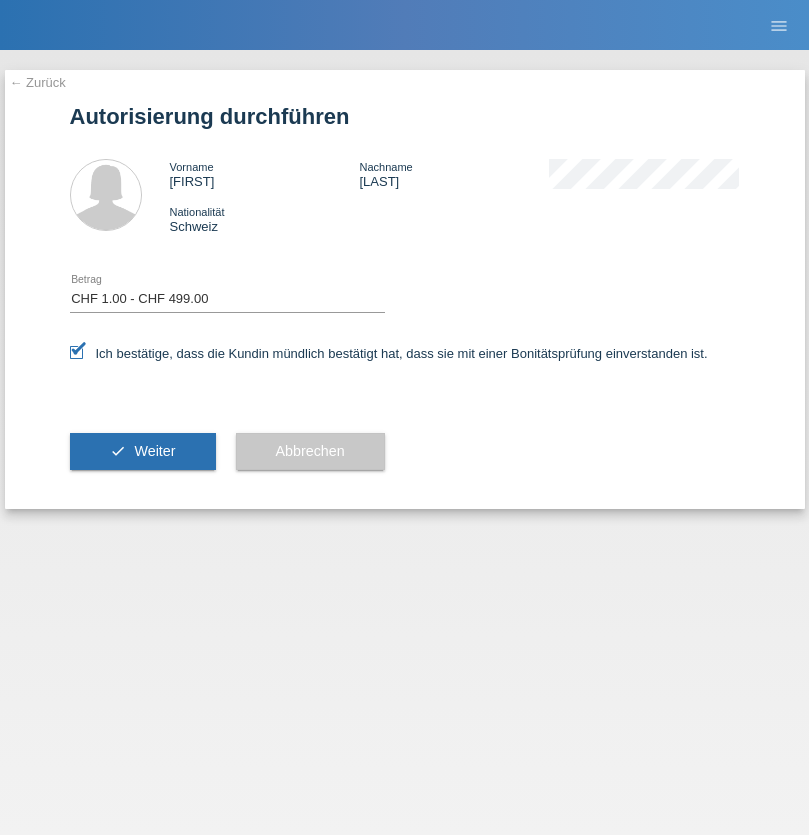 scroll, scrollTop: 0, scrollLeft: 0, axis: both 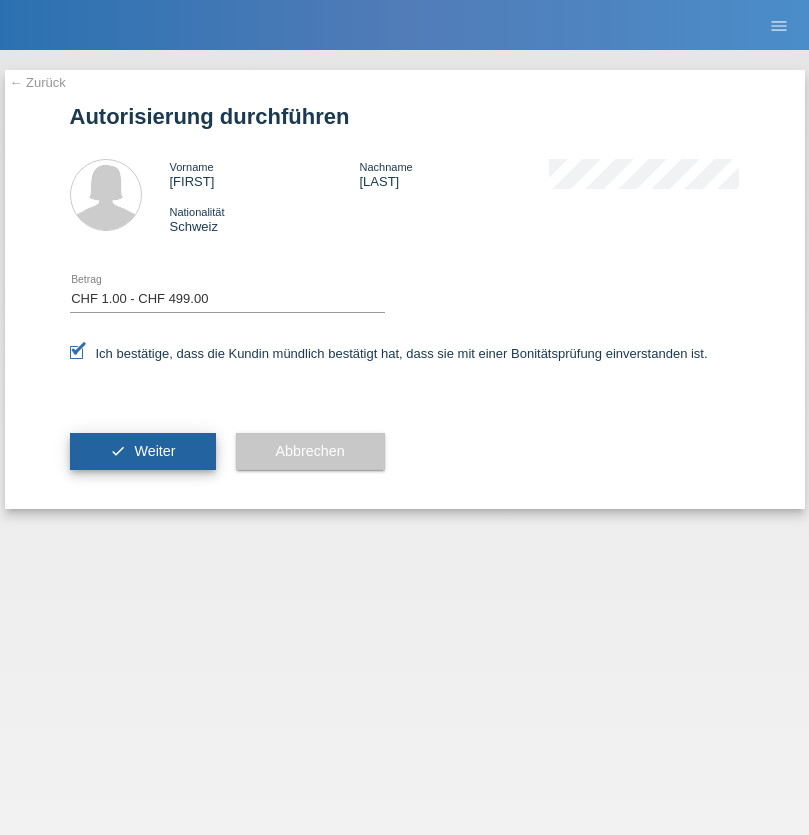 click on "Weiter" at bounding box center (154, 451) 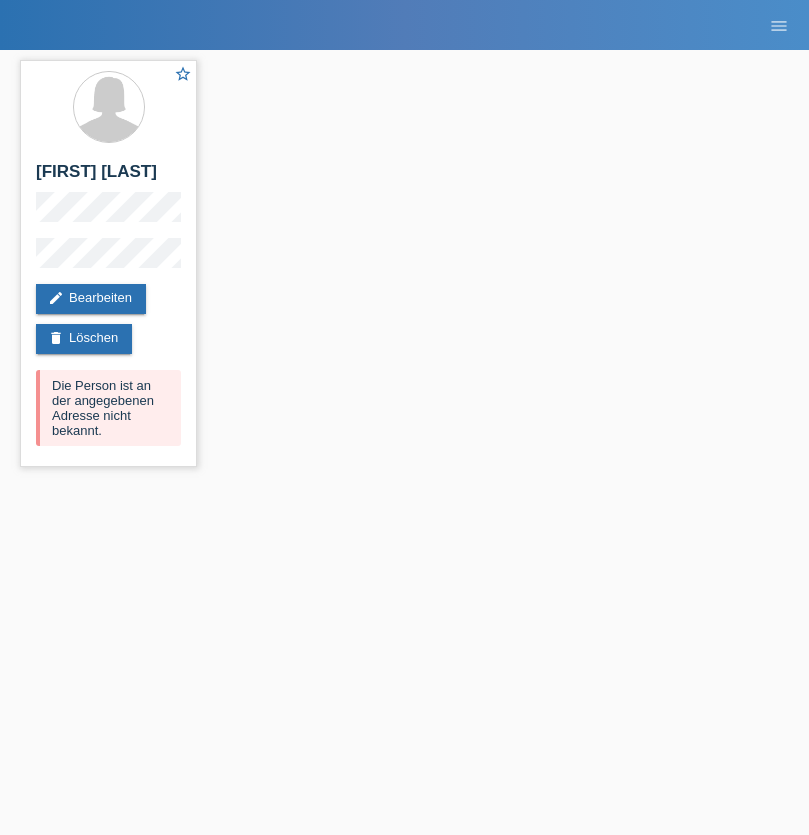 scroll, scrollTop: 0, scrollLeft: 0, axis: both 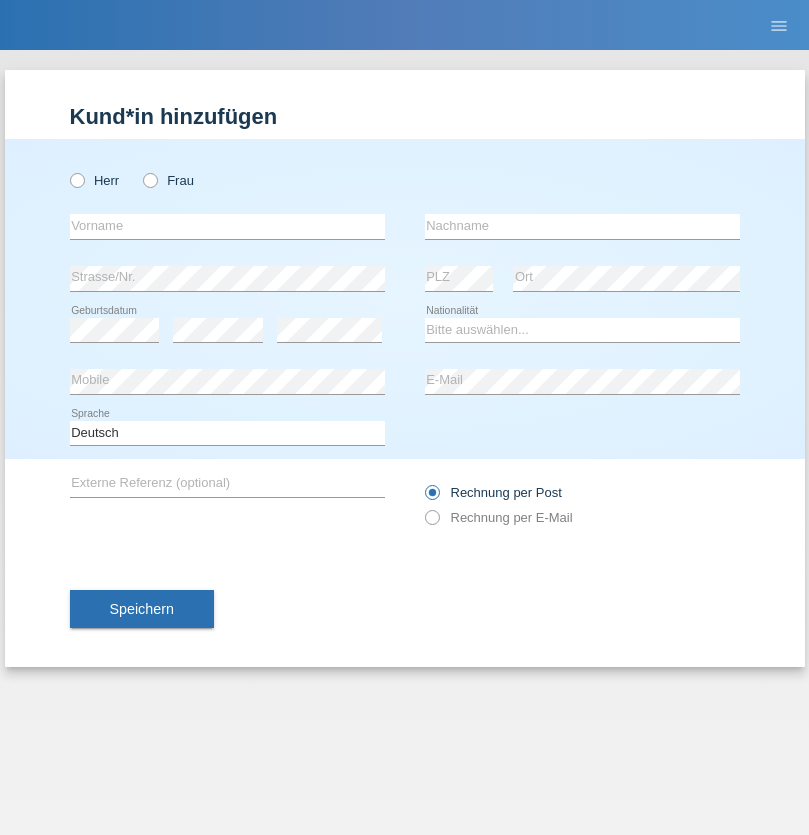 radio on "true" 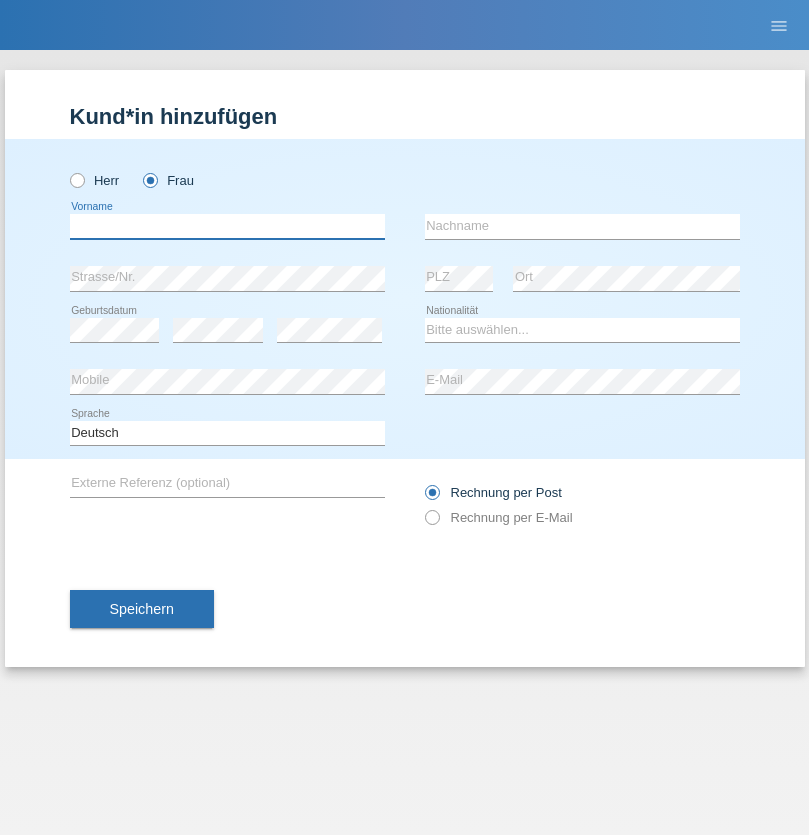 click at bounding box center [227, 226] 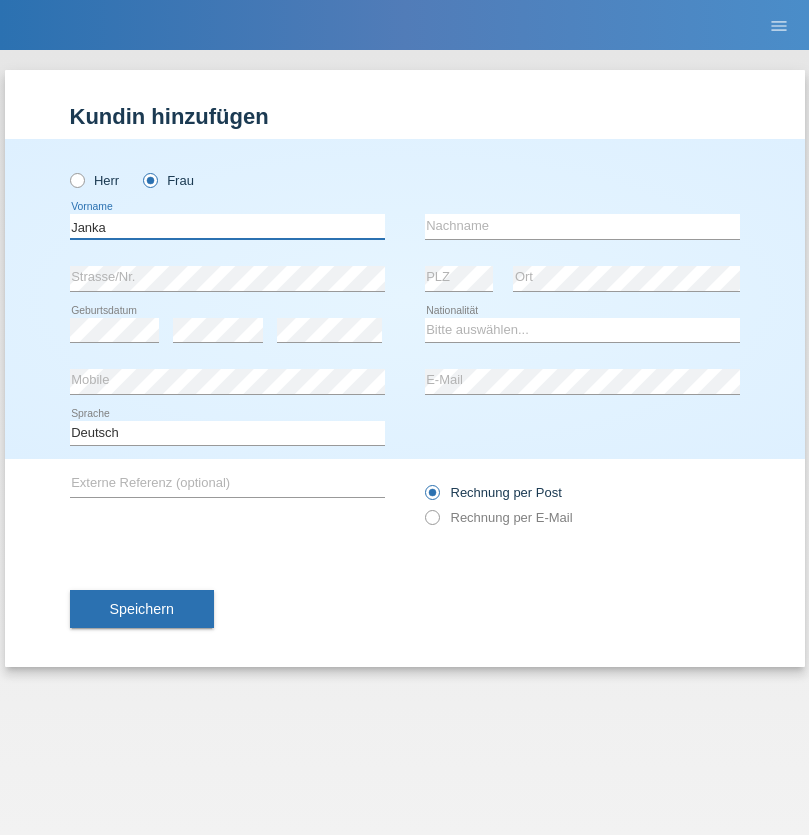 type on "Janka" 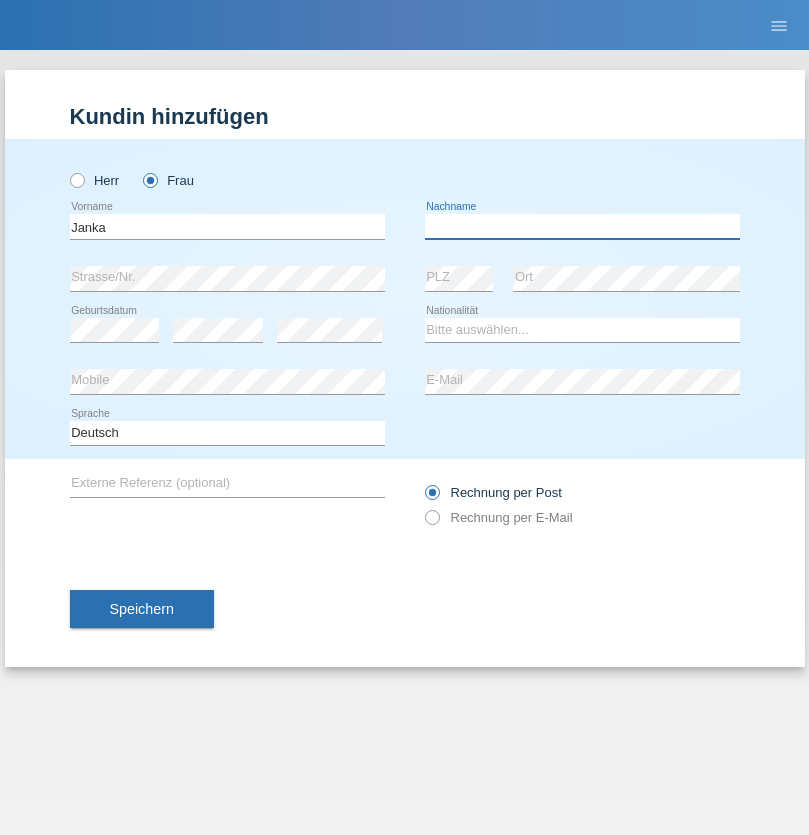 click at bounding box center [582, 226] 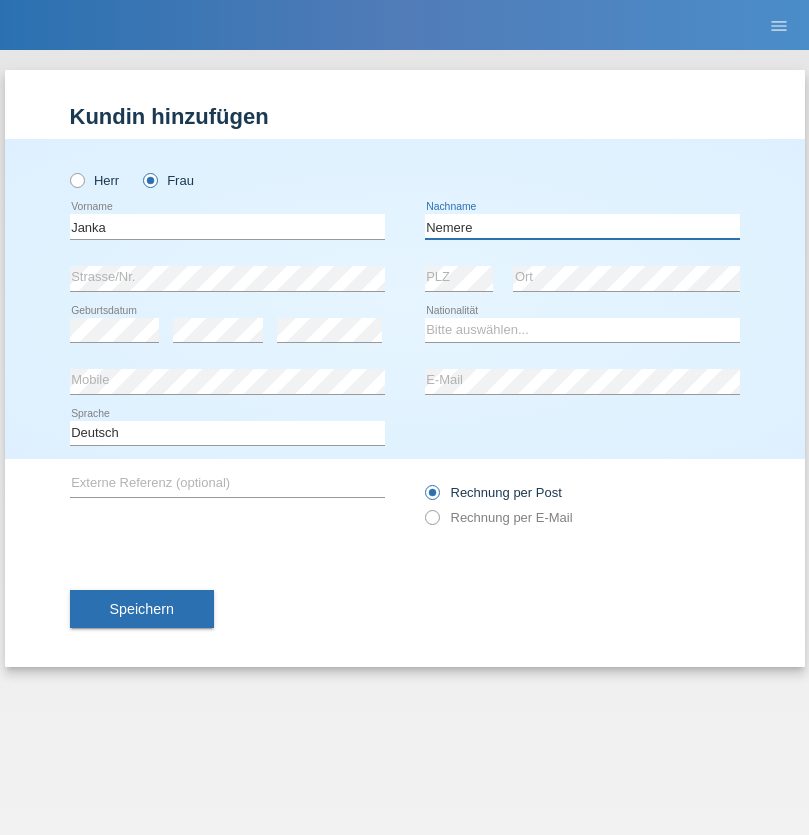 type on "Nemere" 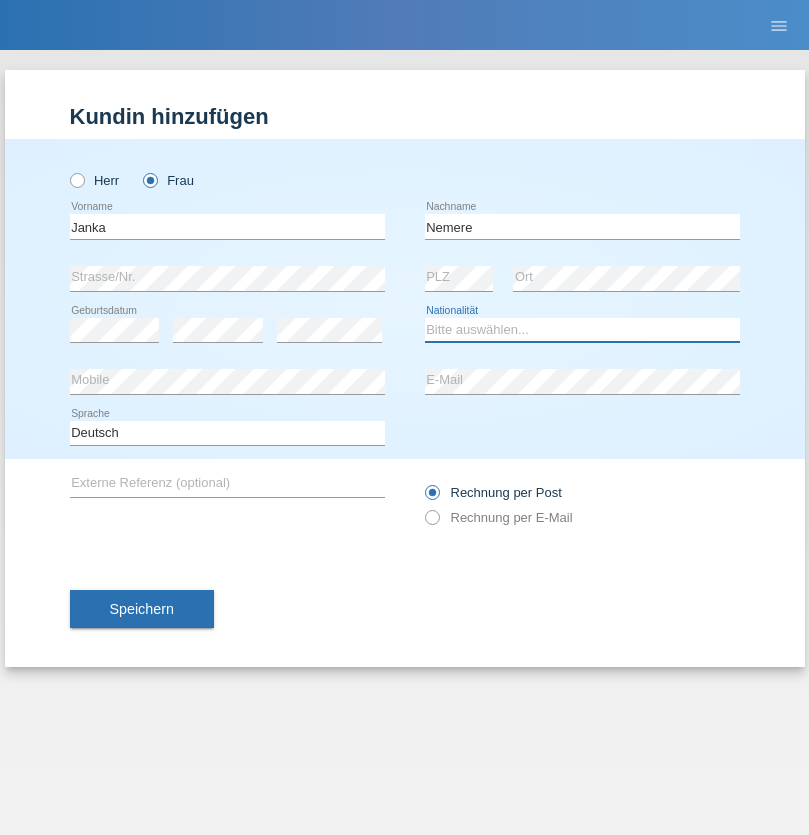 select on "HU" 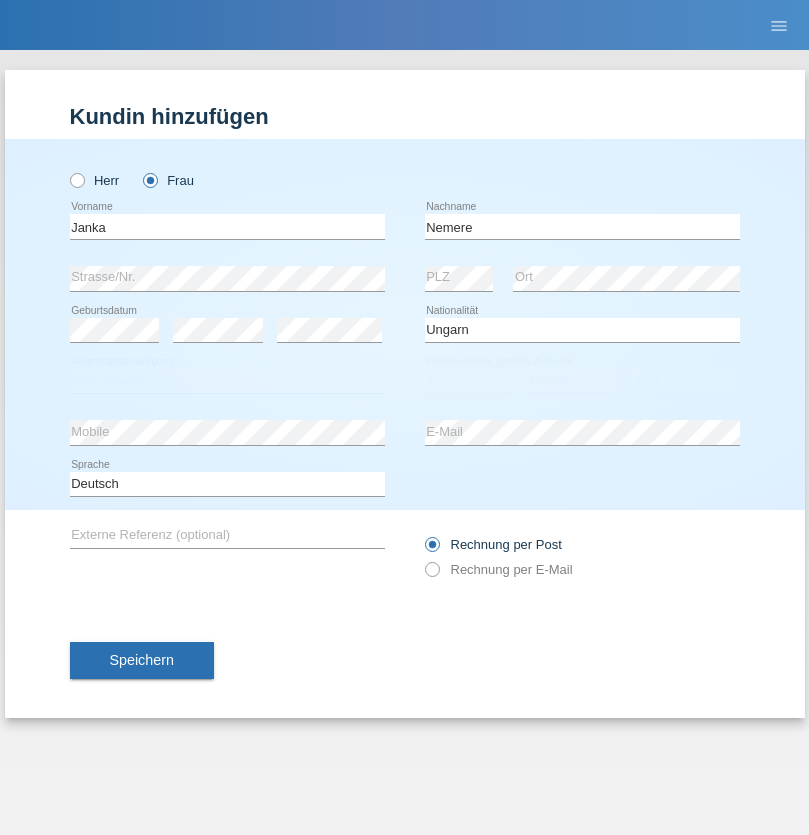 select on "C" 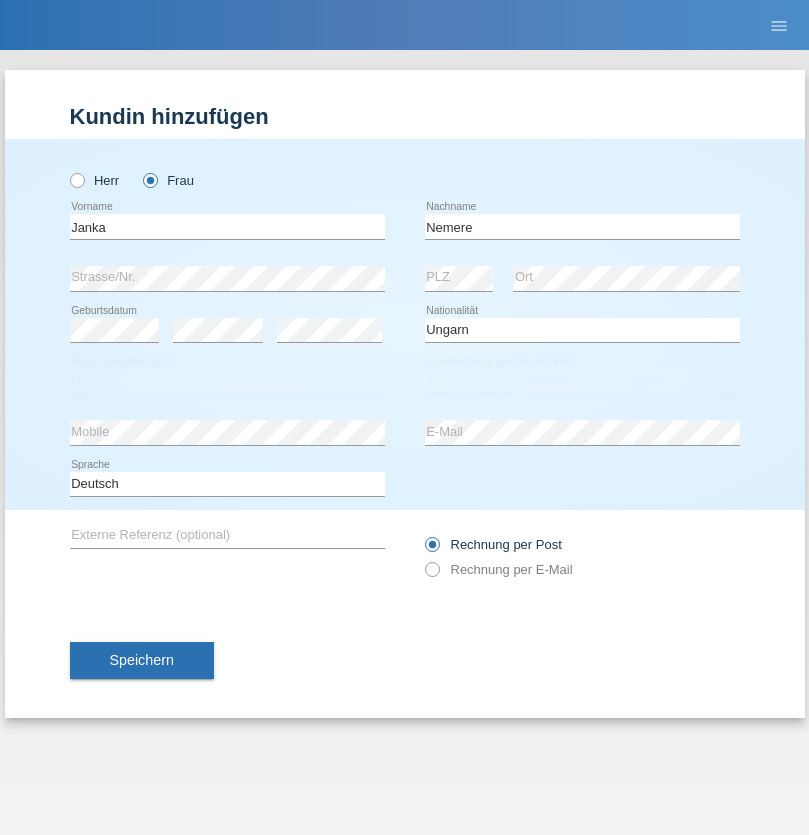 select on "13" 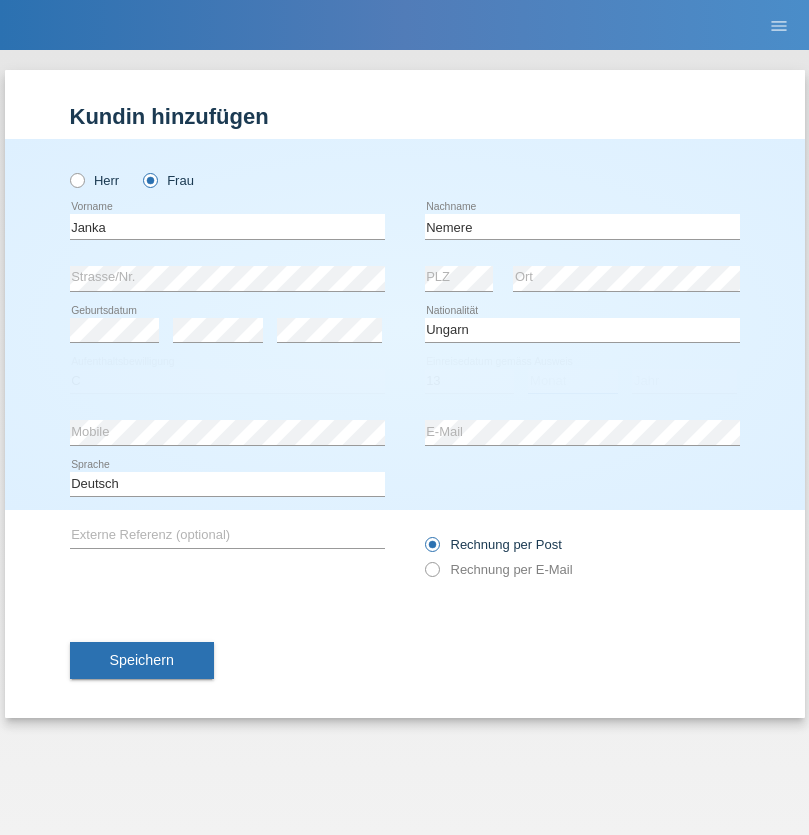 select on "12" 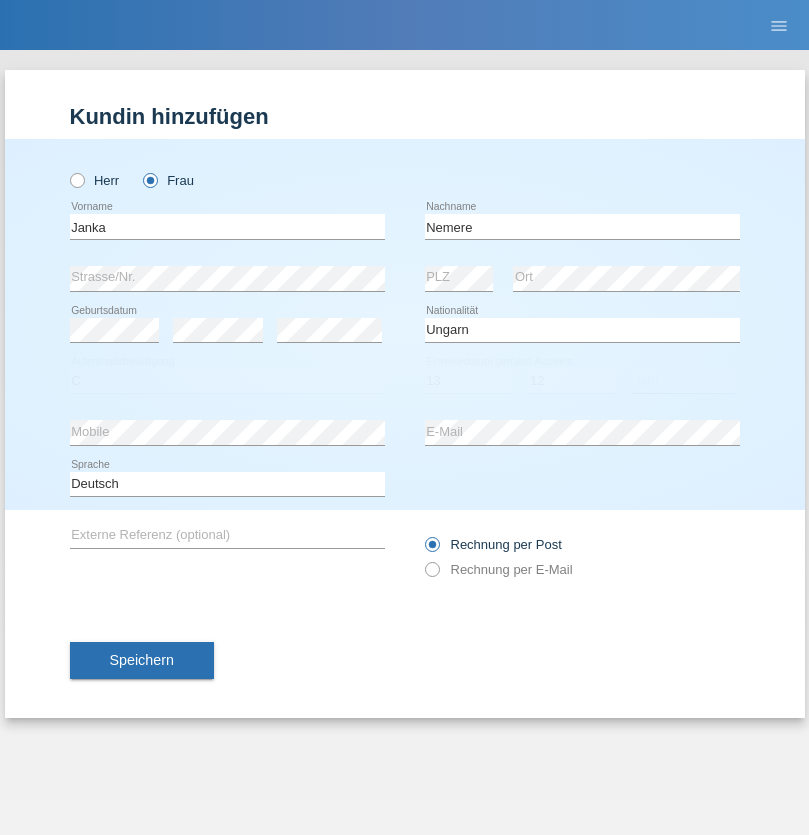 select on "2021" 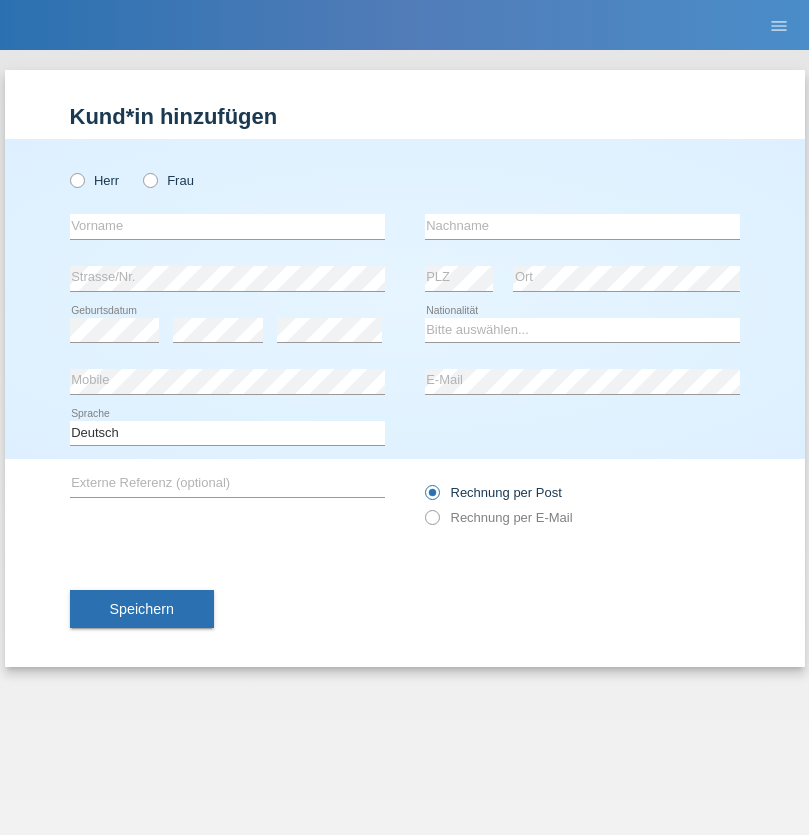 scroll, scrollTop: 0, scrollLeft: 0, axis: both 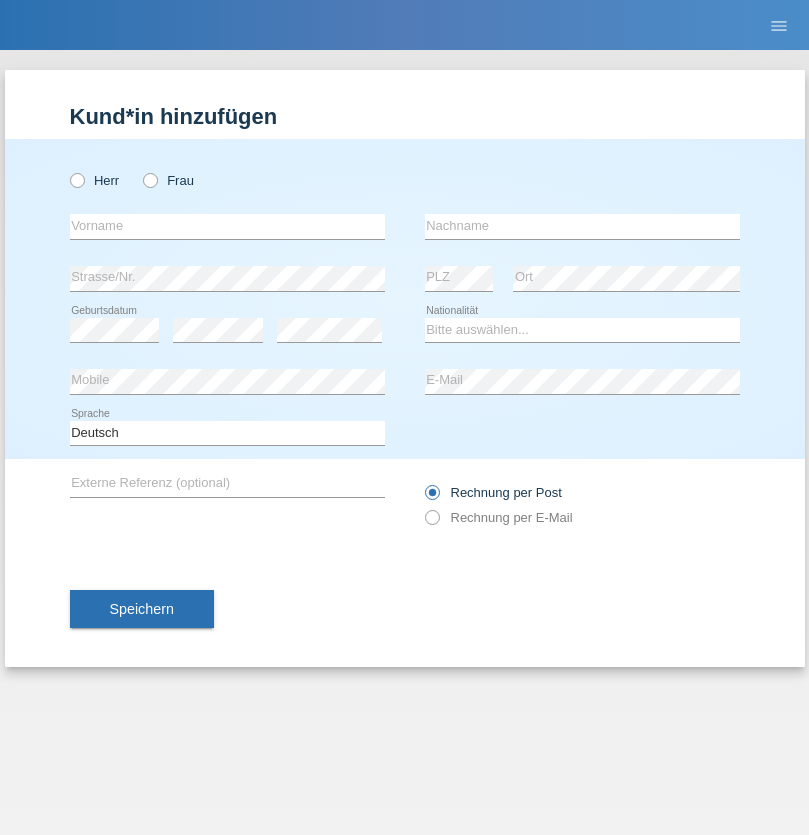 radio on "true" 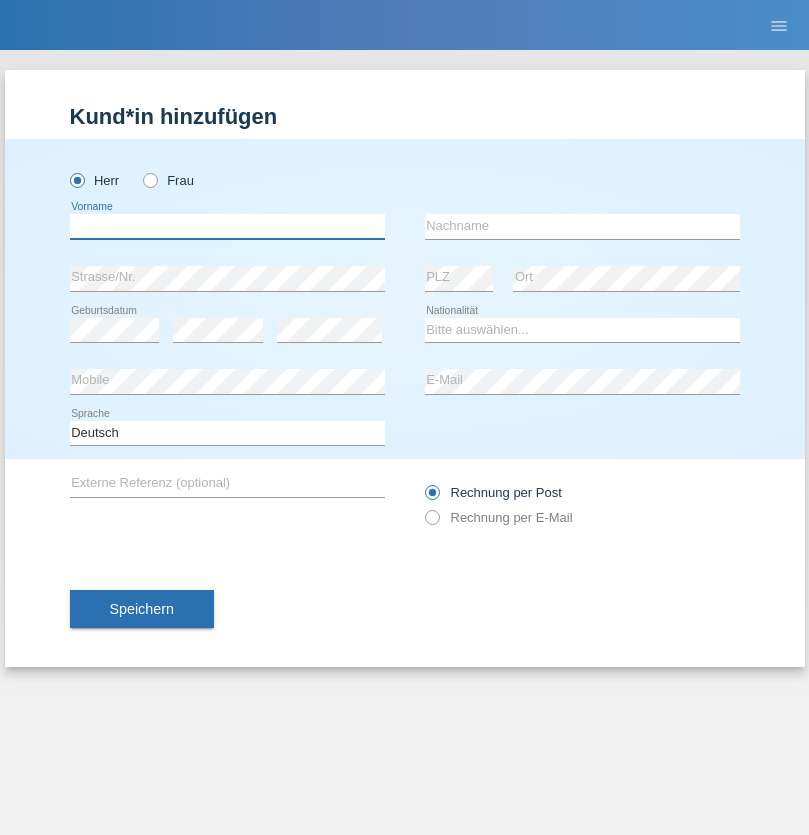 click at bounding box center (227, 226) 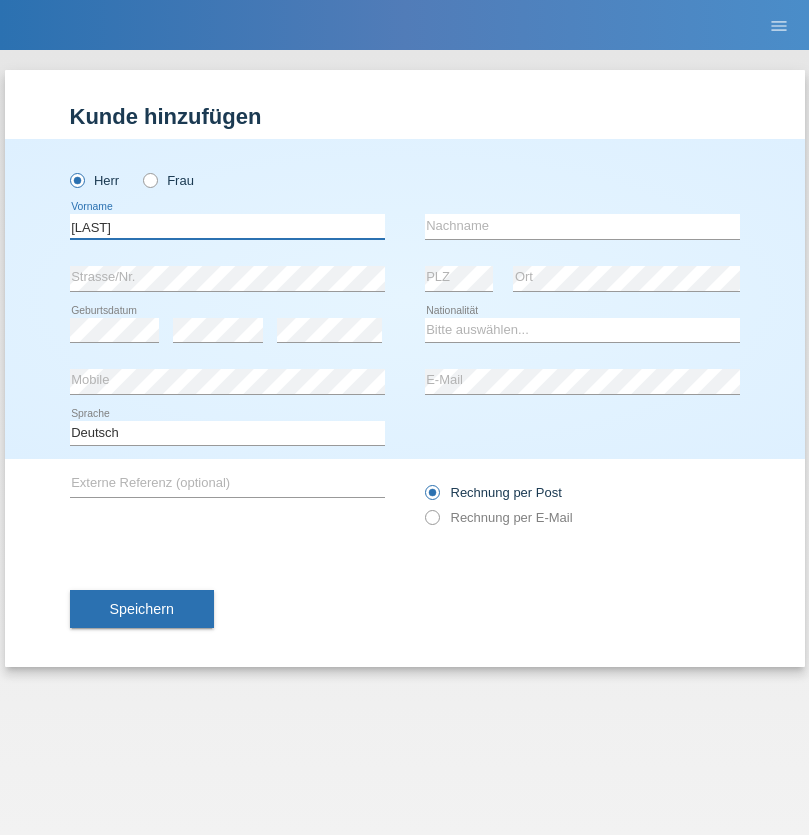 type on "Guilherme" 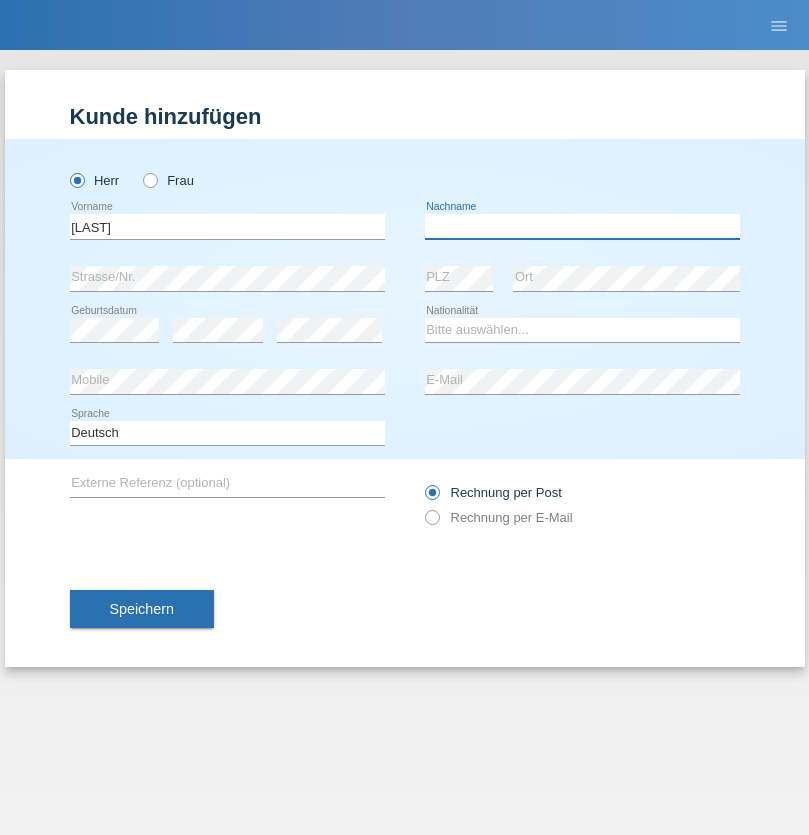 click at bounding box center (582, 226) 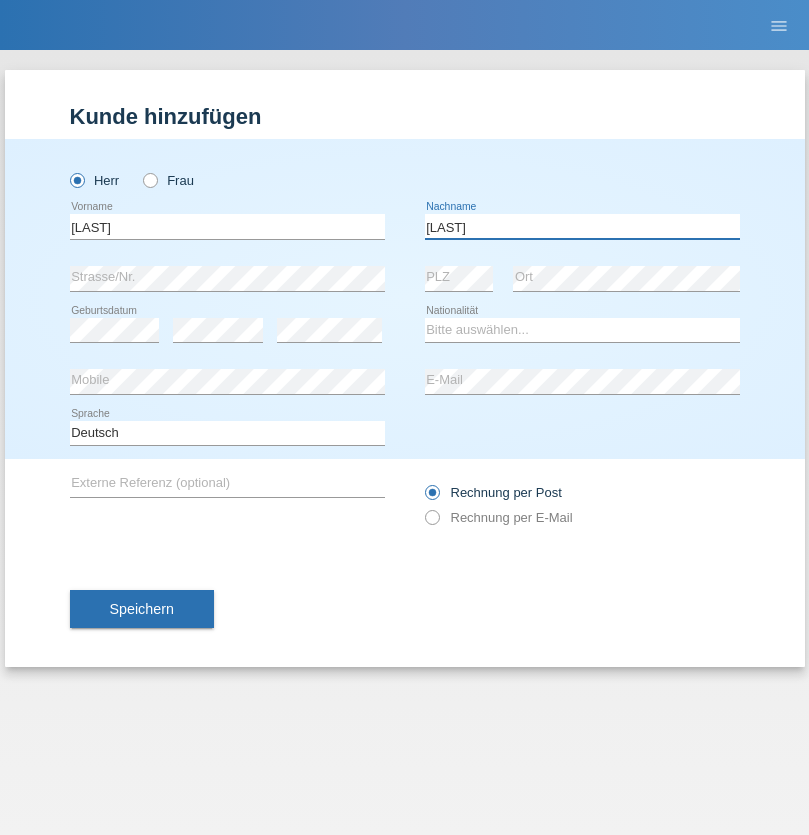 type on "Ferreira" 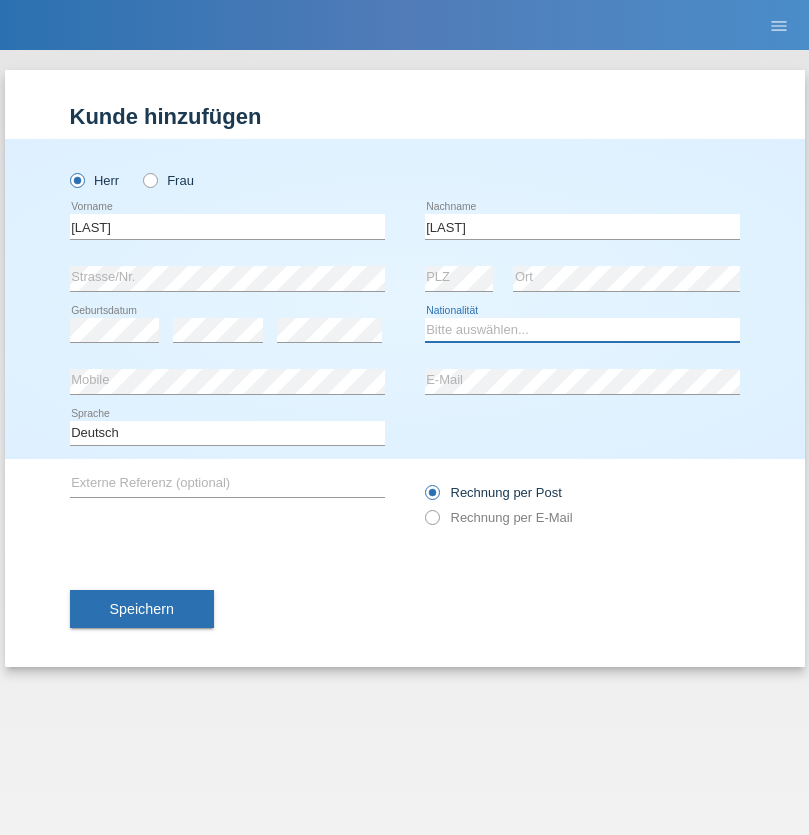 select on "PT" 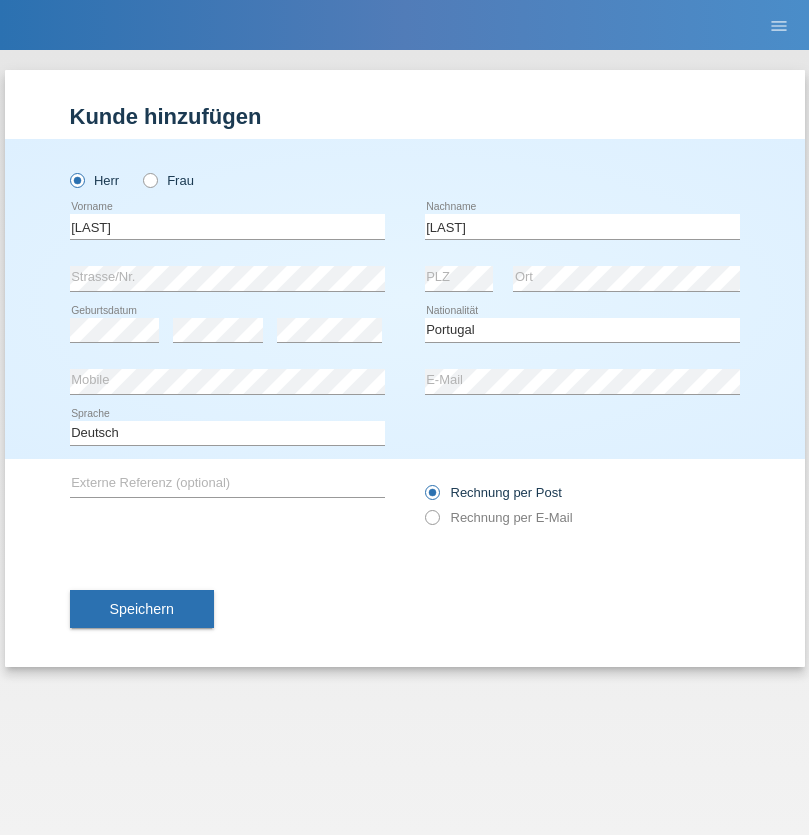 select on "C" 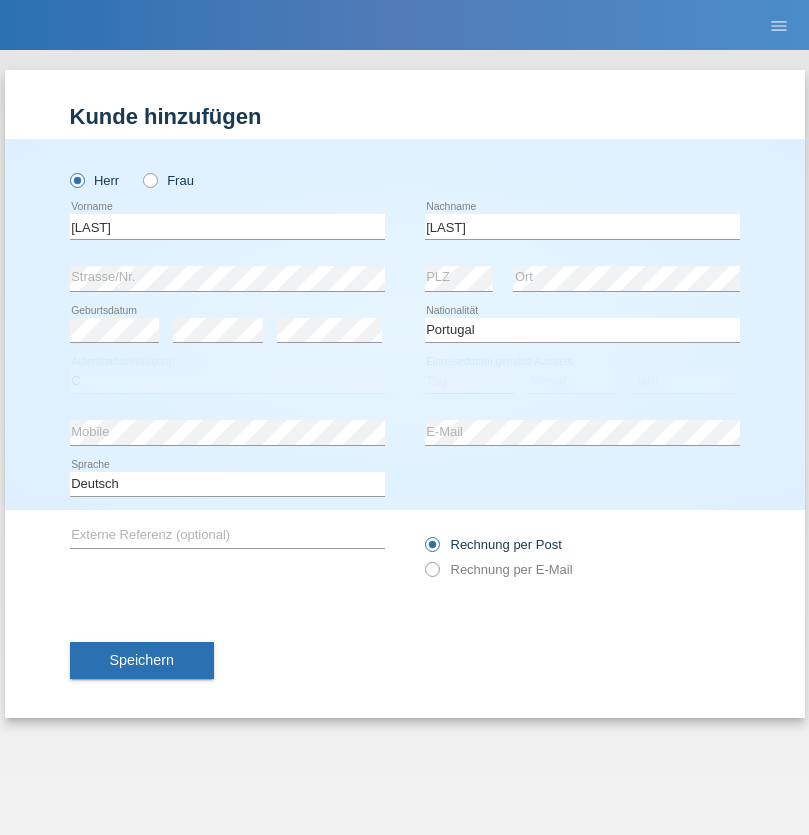 select on "04" 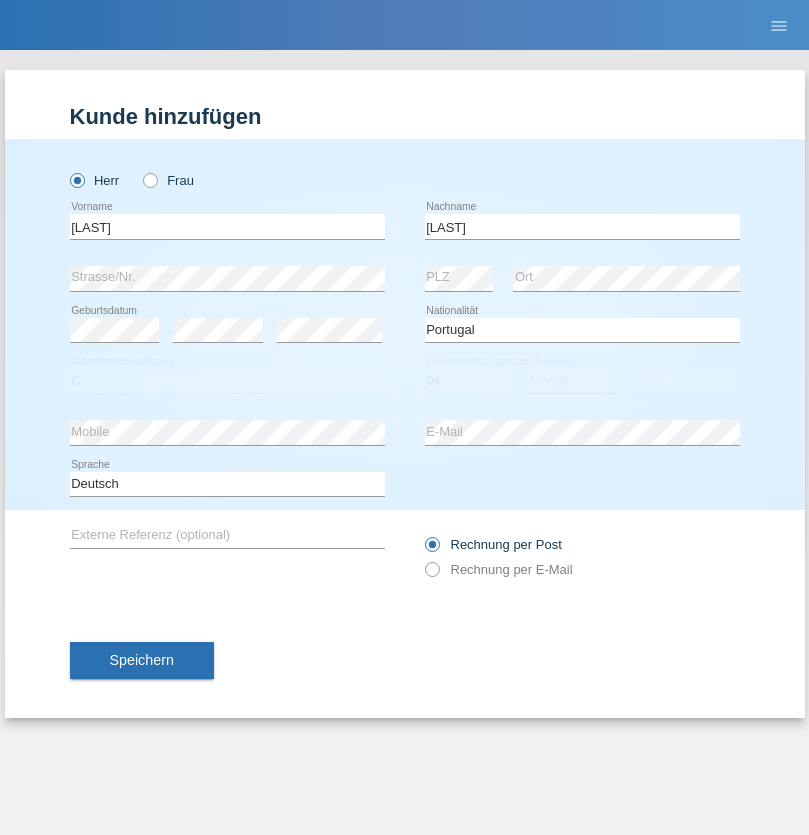 select on "09" 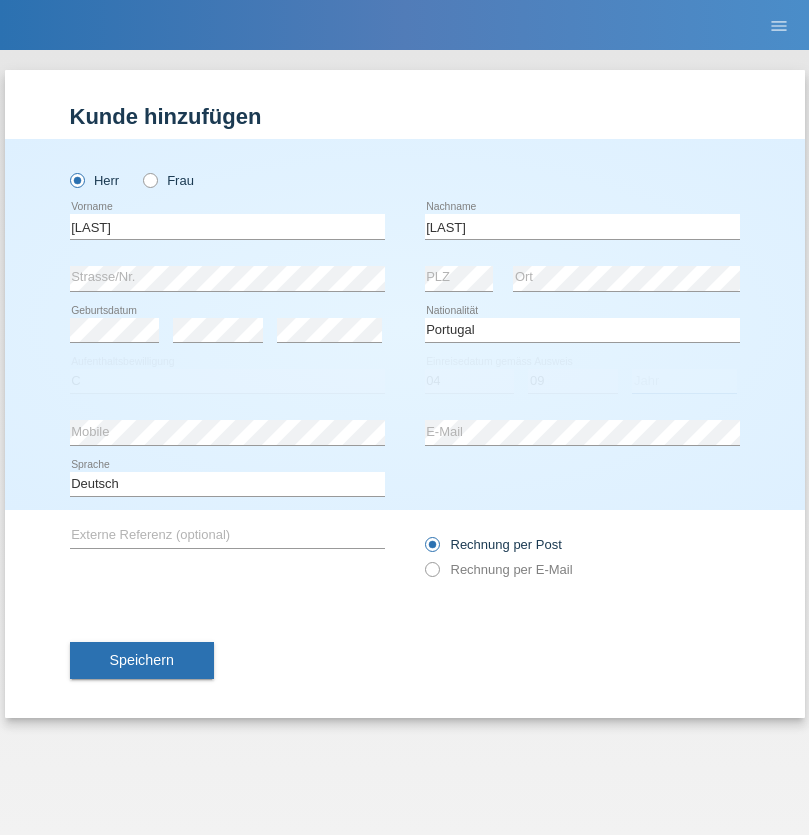 select on "2021" 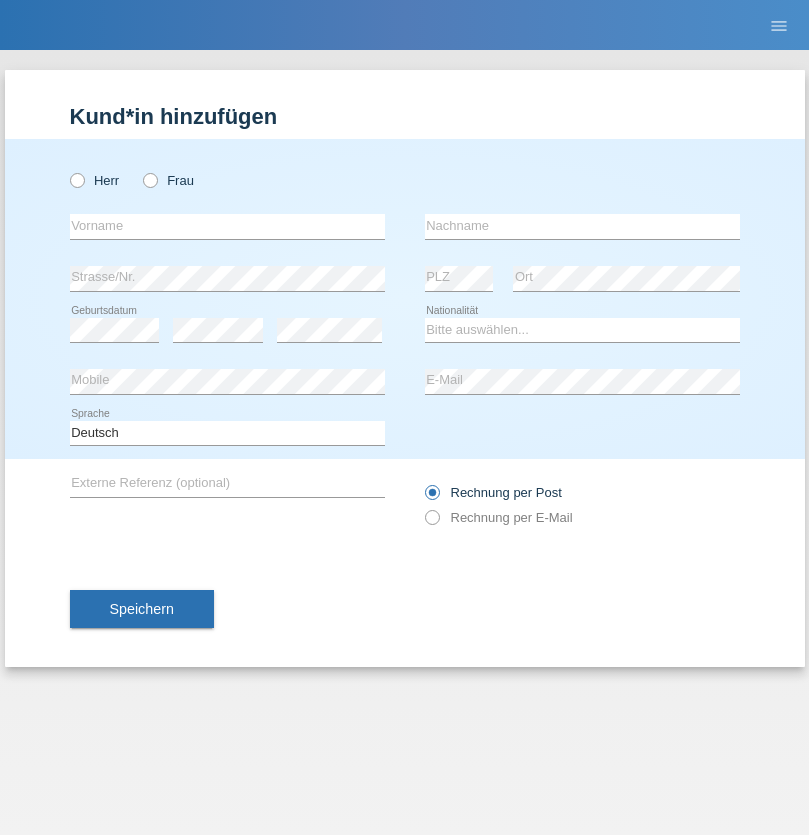 scroll, scrollTop: 0, scrollLeft: 0, axis: both 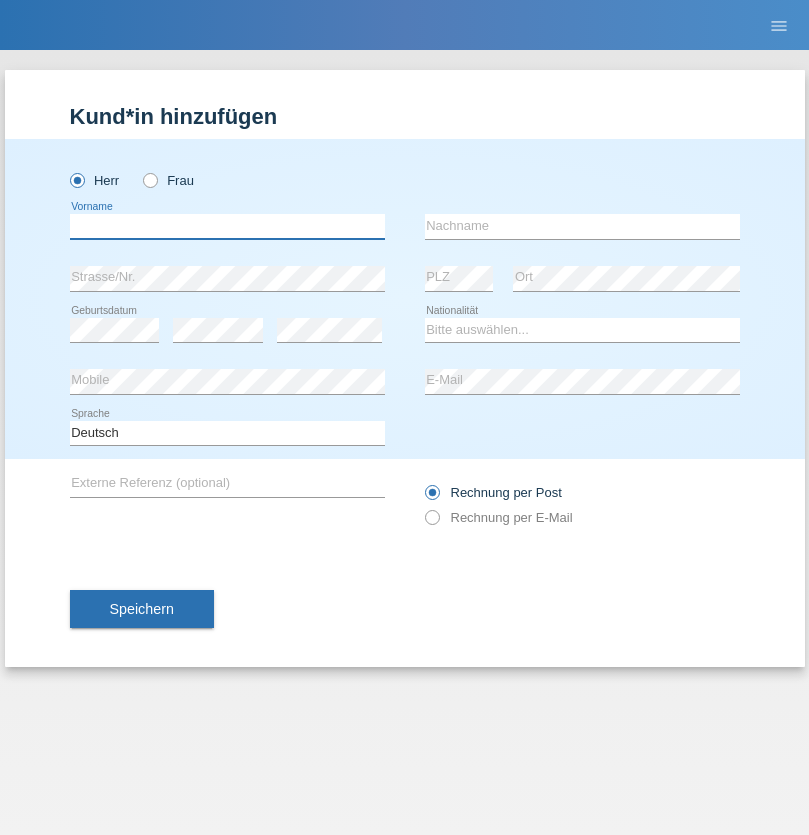 click at bounding box center [227, 226] 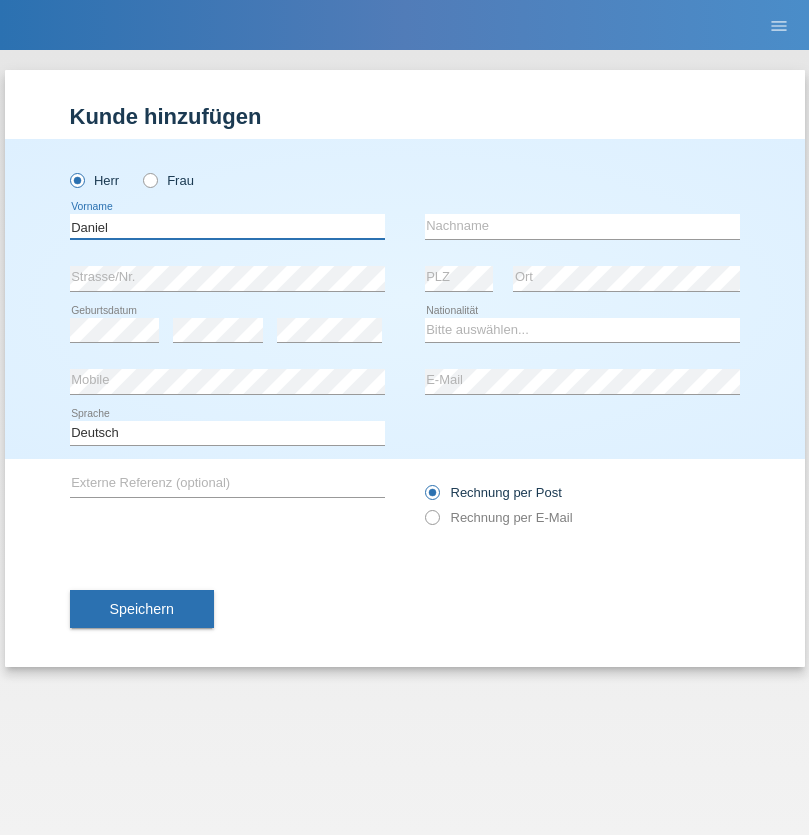 type on "Daniel" 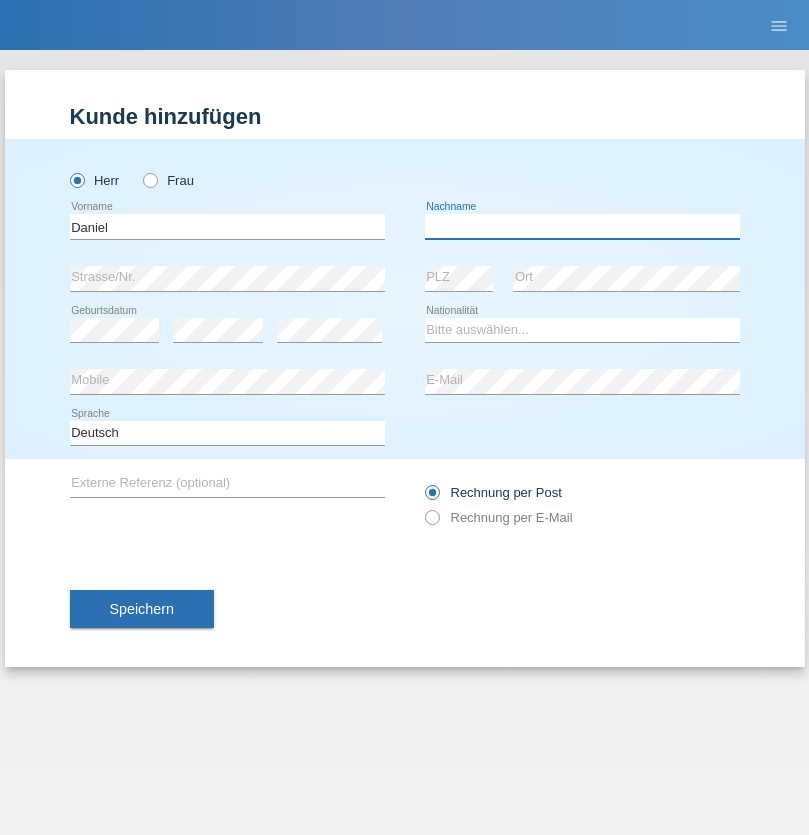 click at bounding box center [582, 226] 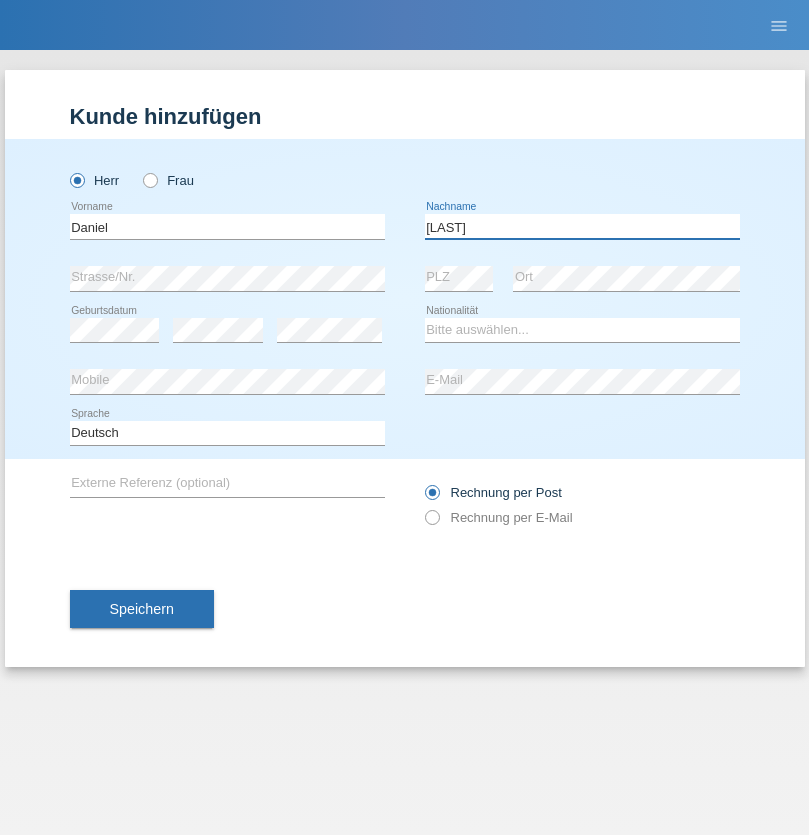 type on "[LAST]" 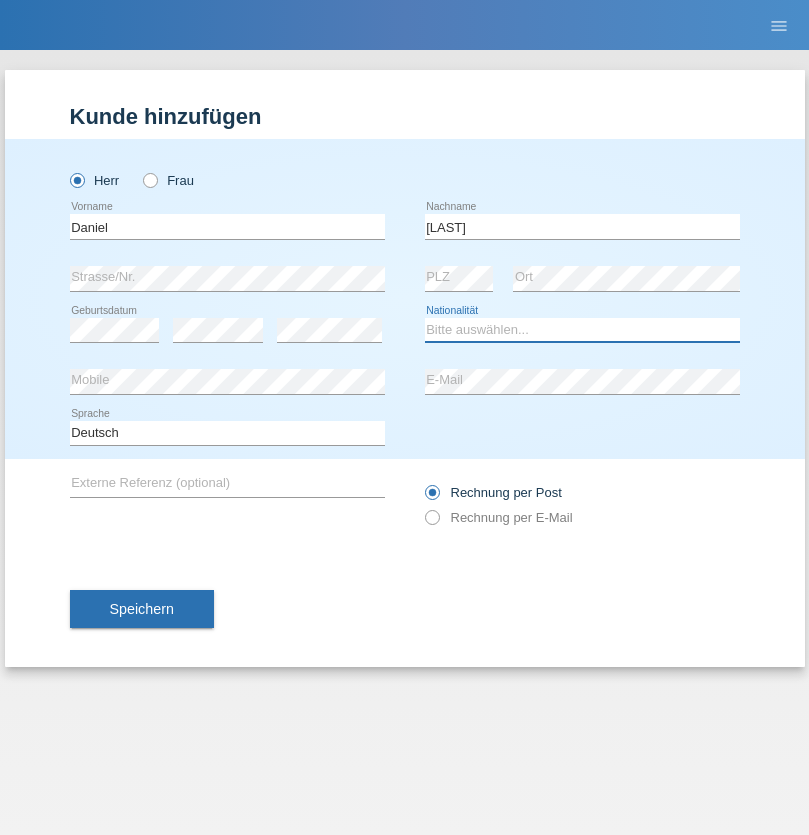 select on "CH" 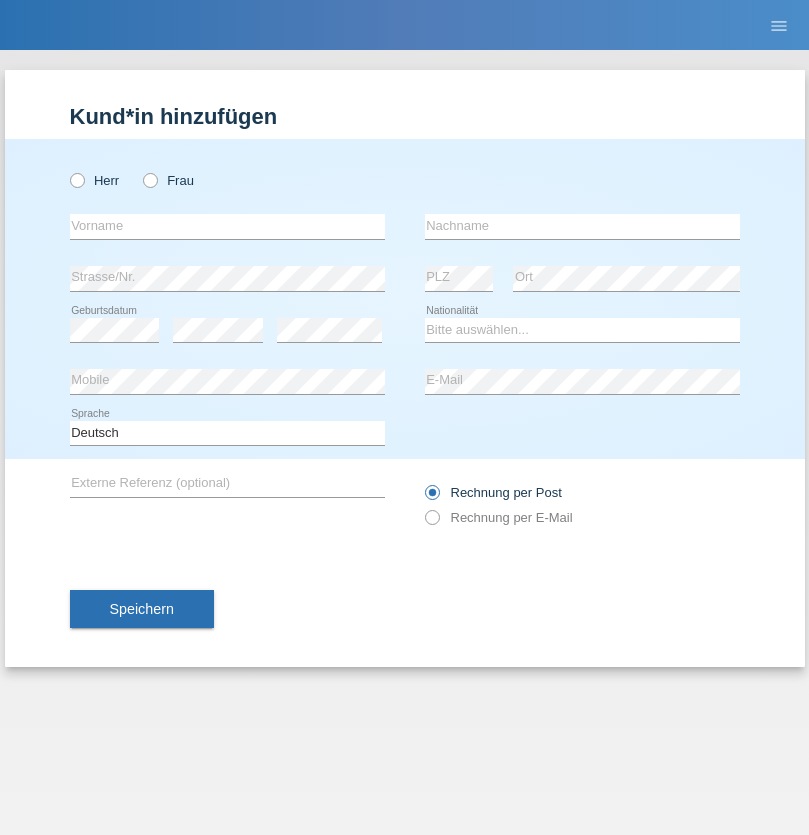 scroll, scrollTop: 0, scrollLeft: 0, axis: both 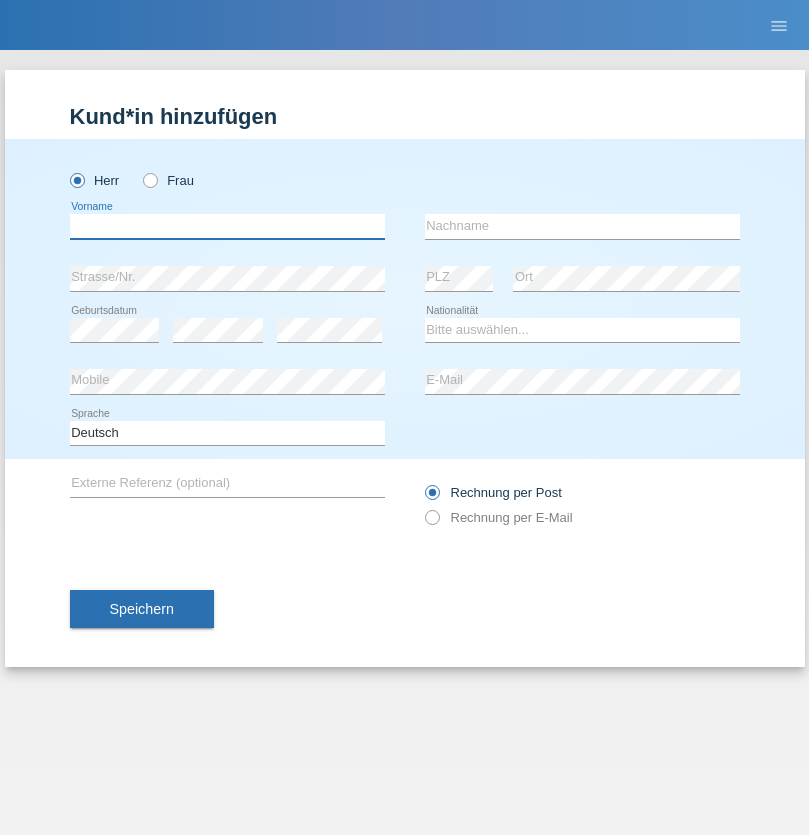click at bounding box center [227, 226] 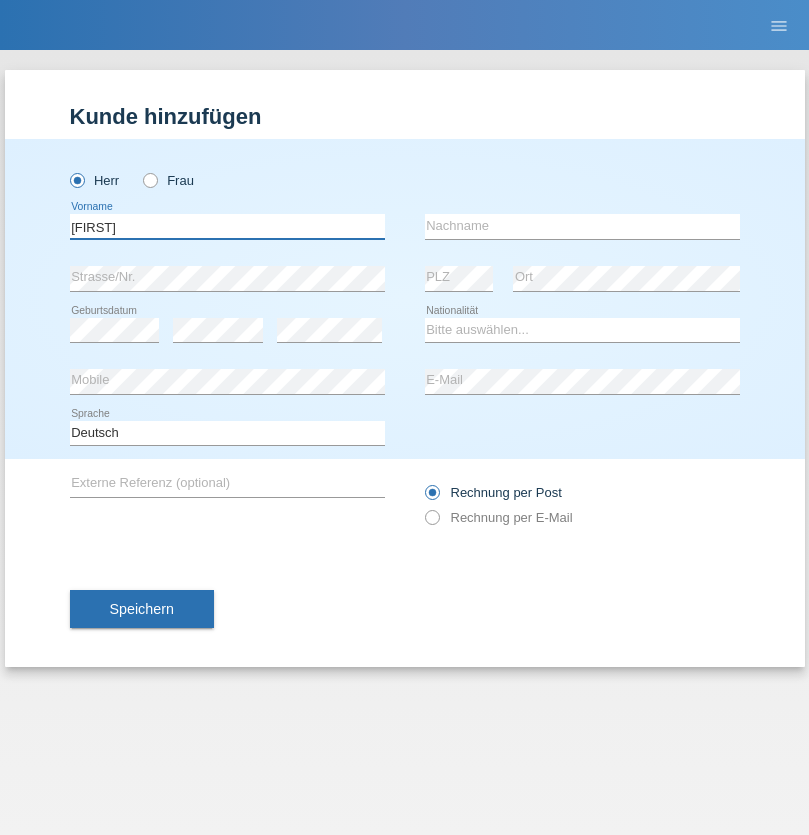 type on "Vincenzo" 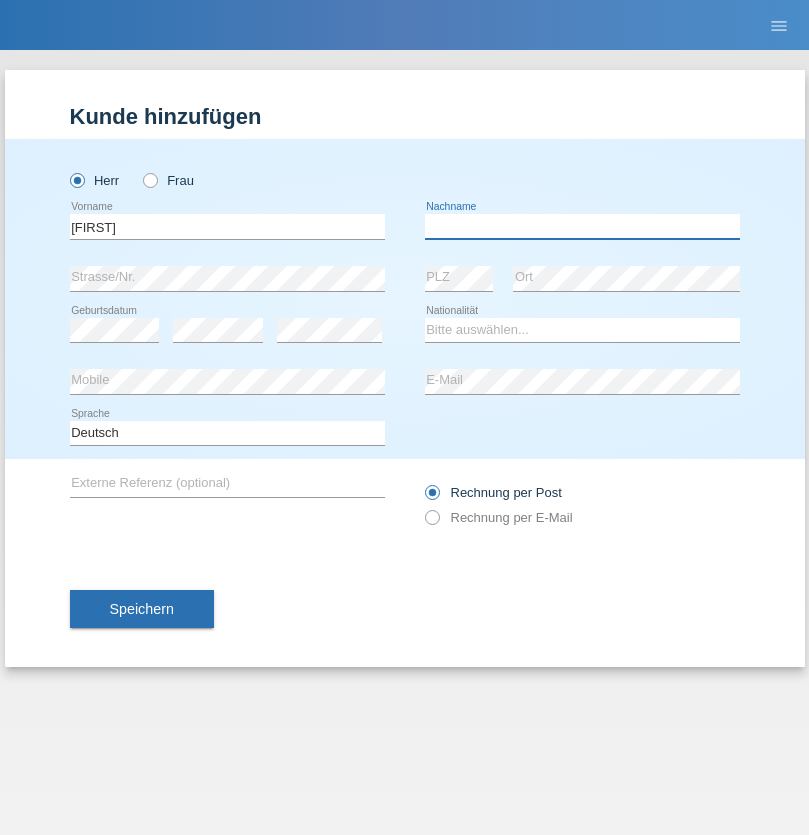 click at bounding box center [582, 226] 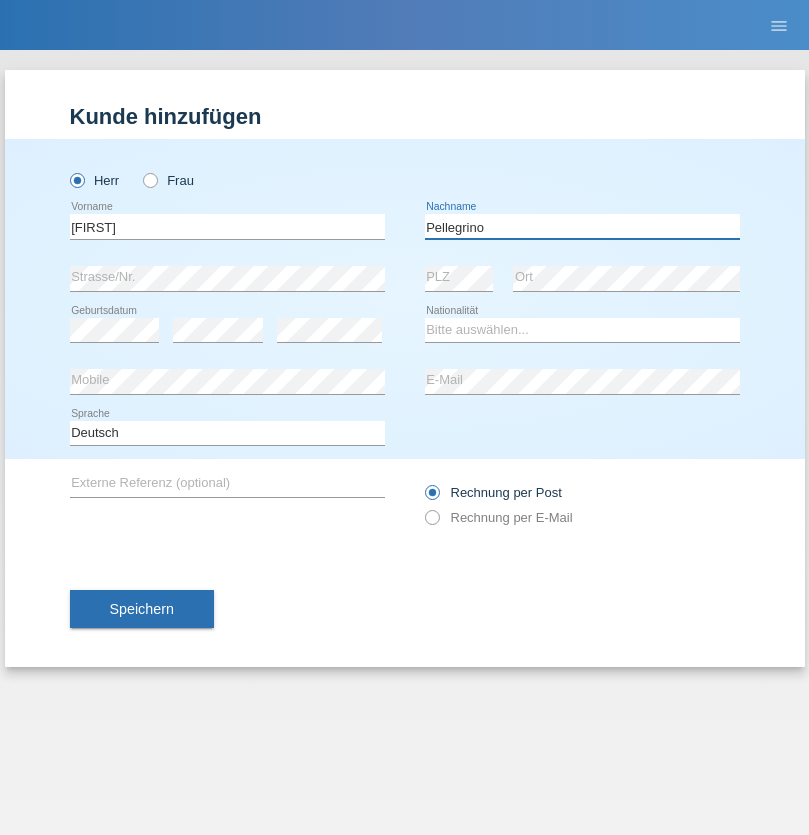type on "Pellegrino" 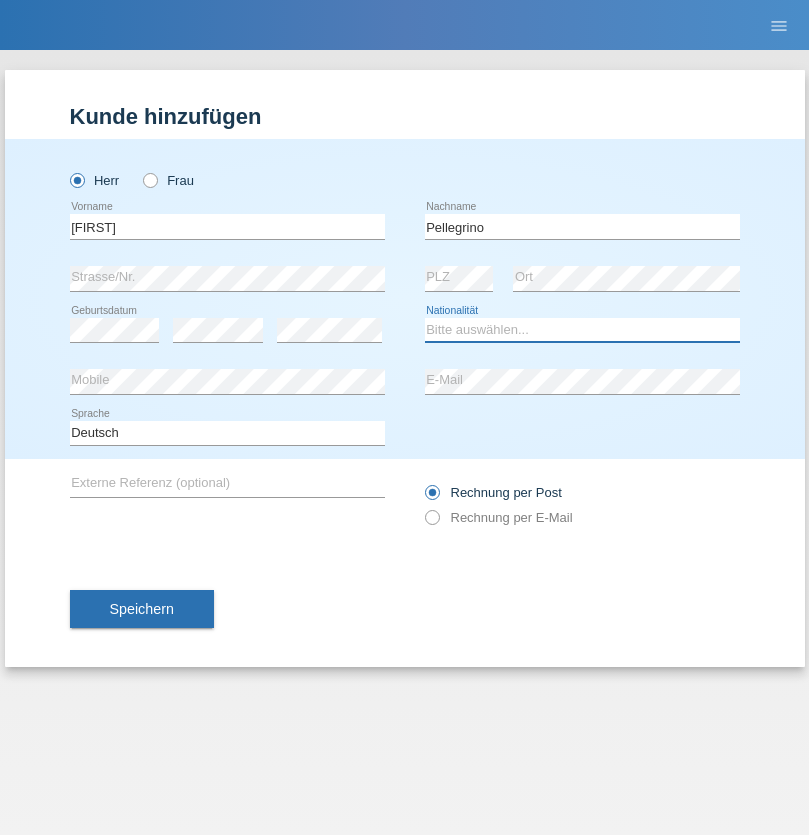 select on "IT" 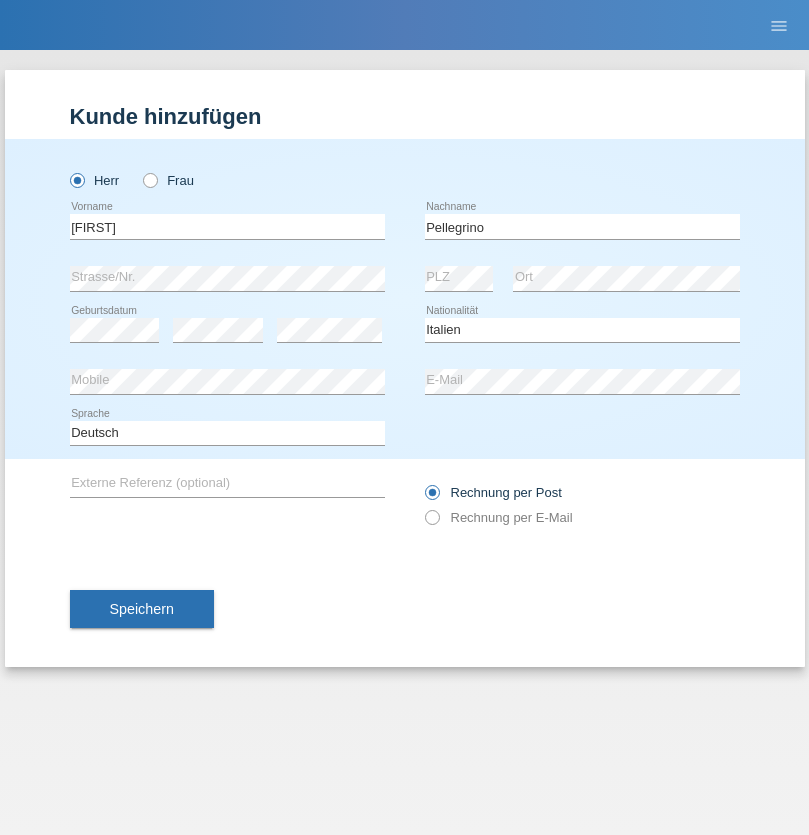 select on "C" 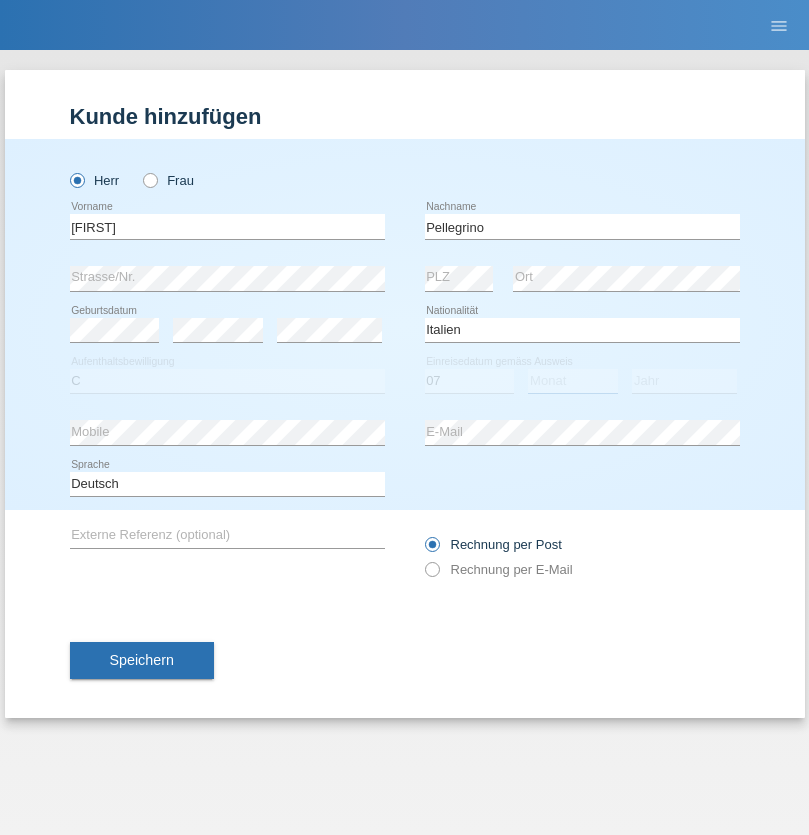 select on "07" 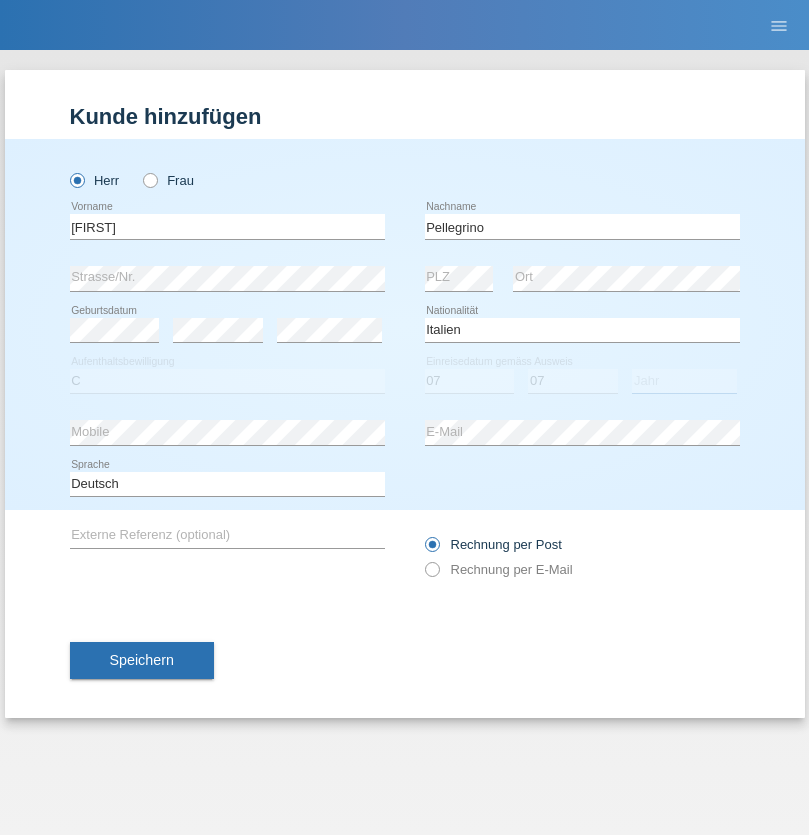select on "2021" 